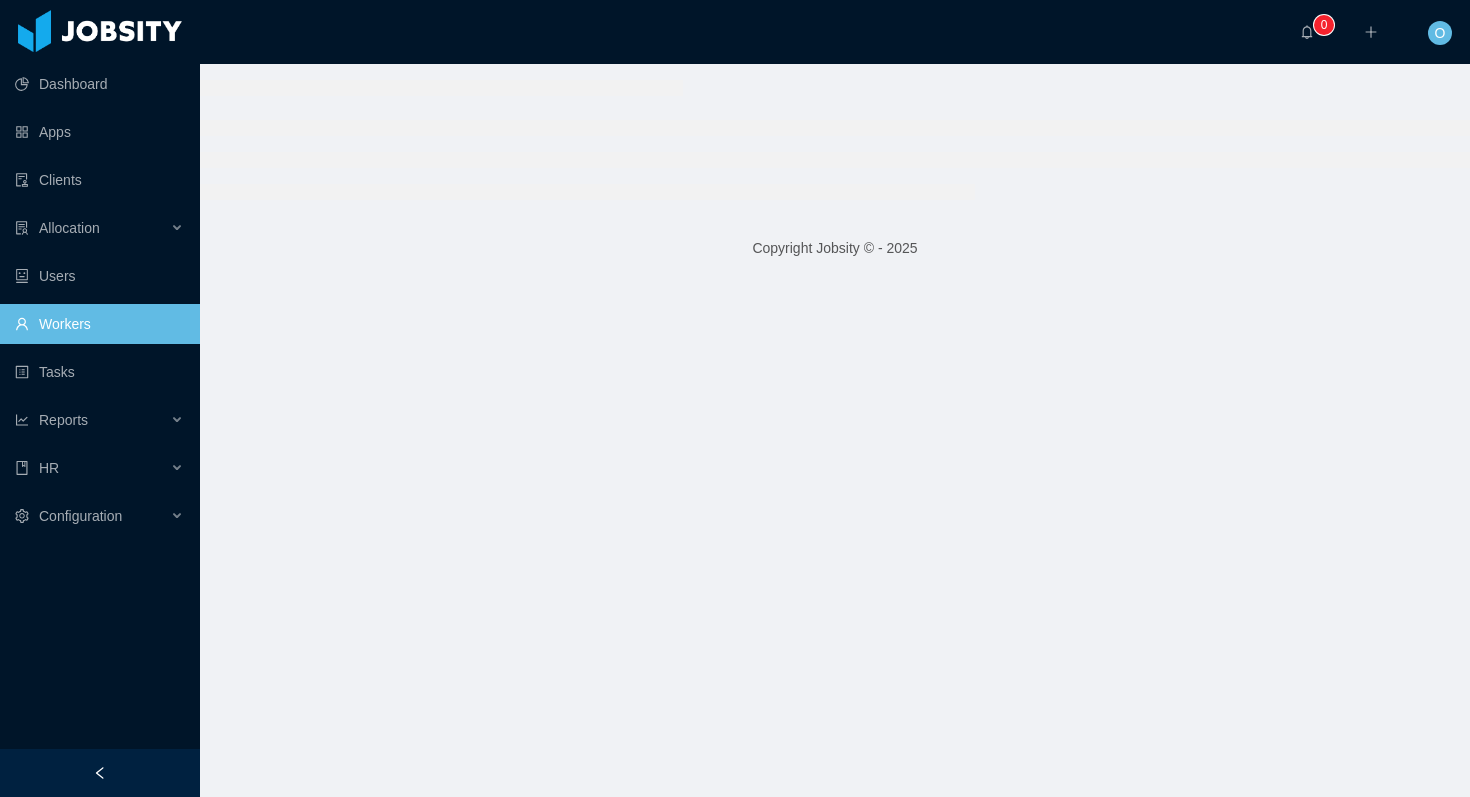 scroll, scrollTop: 0, scrollLeft: 0, axis: both 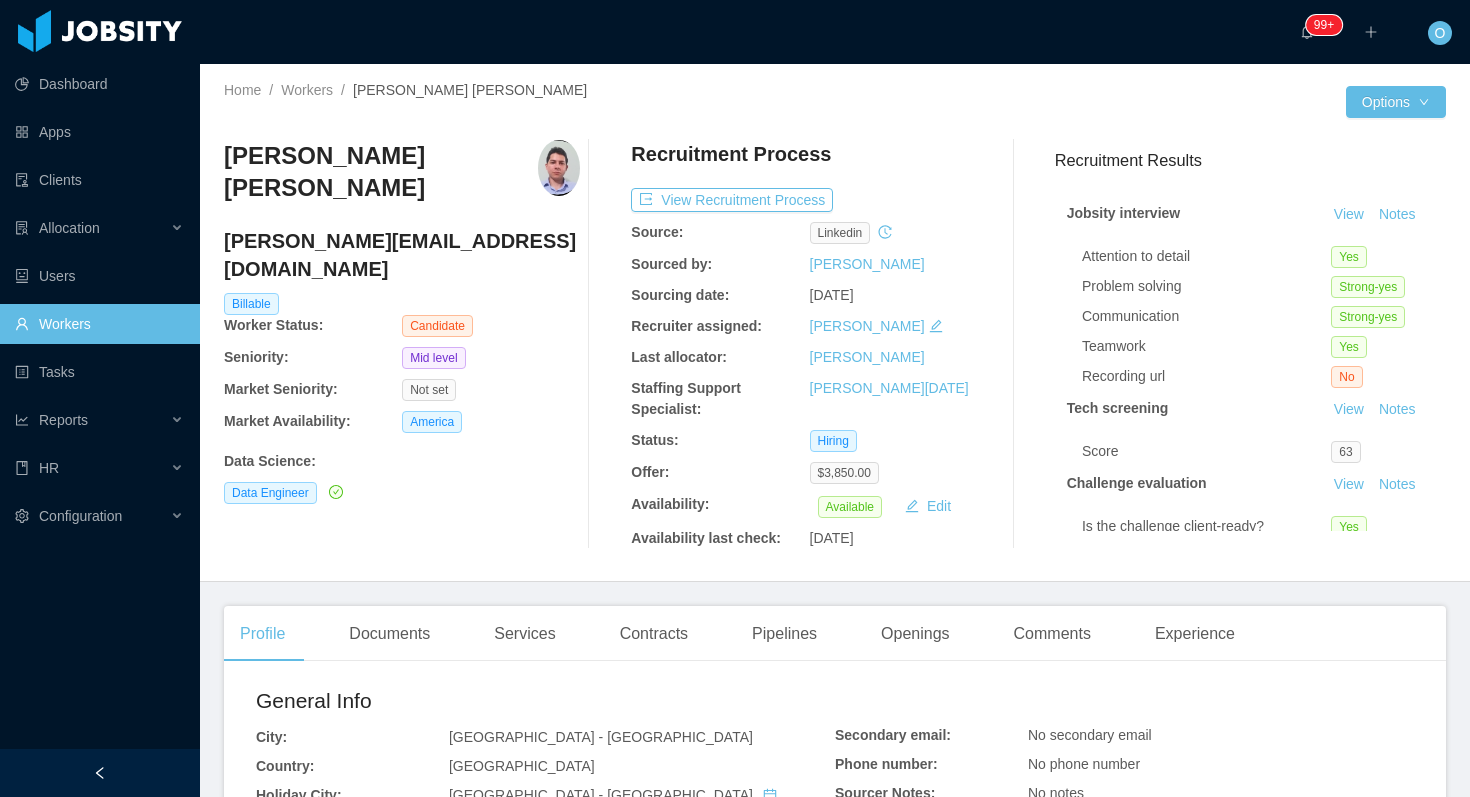 click on "Data Science :" at bounding box center [402, 461] 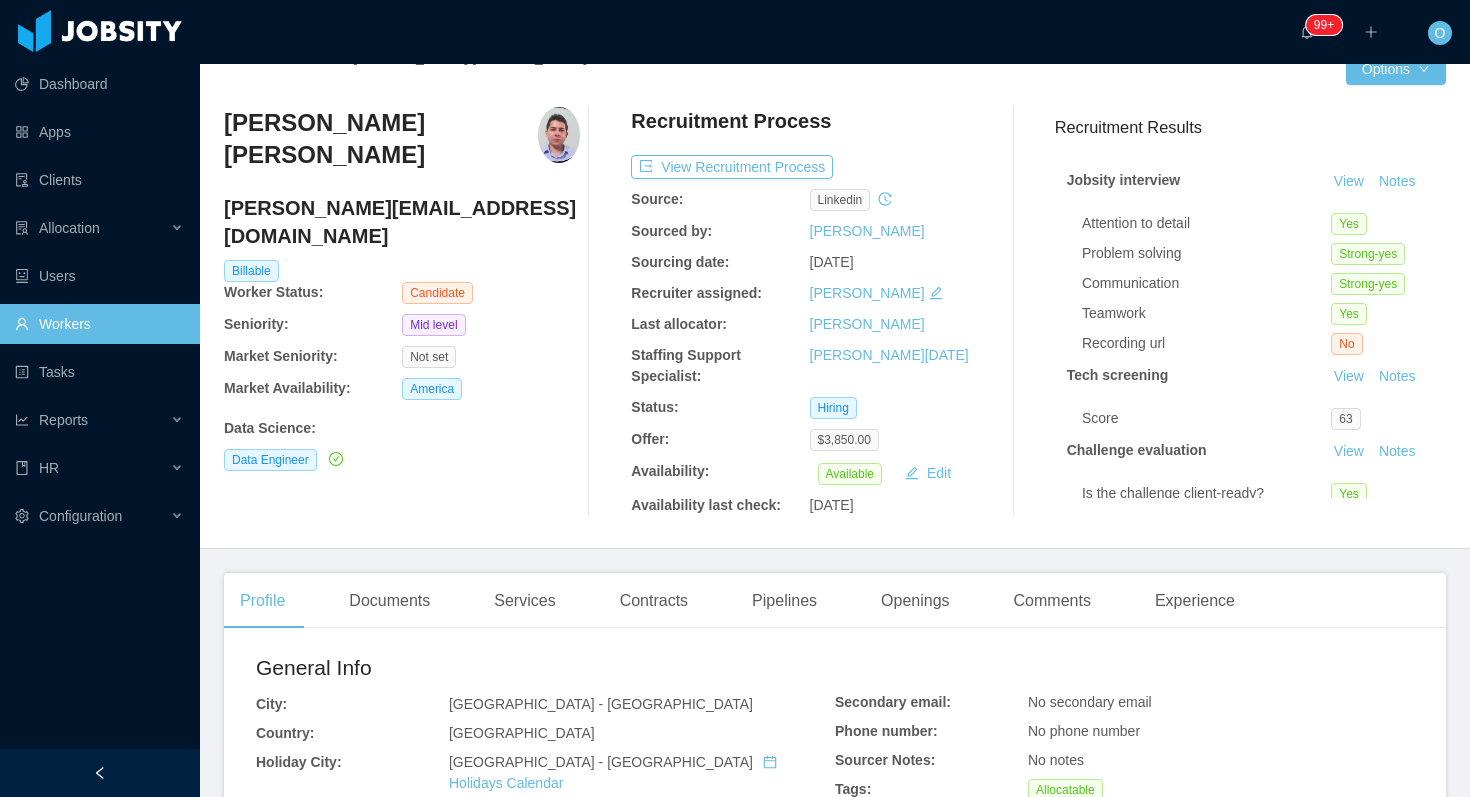scroll, scrollTop: 31, scrollLeft: 0, axis: vertical 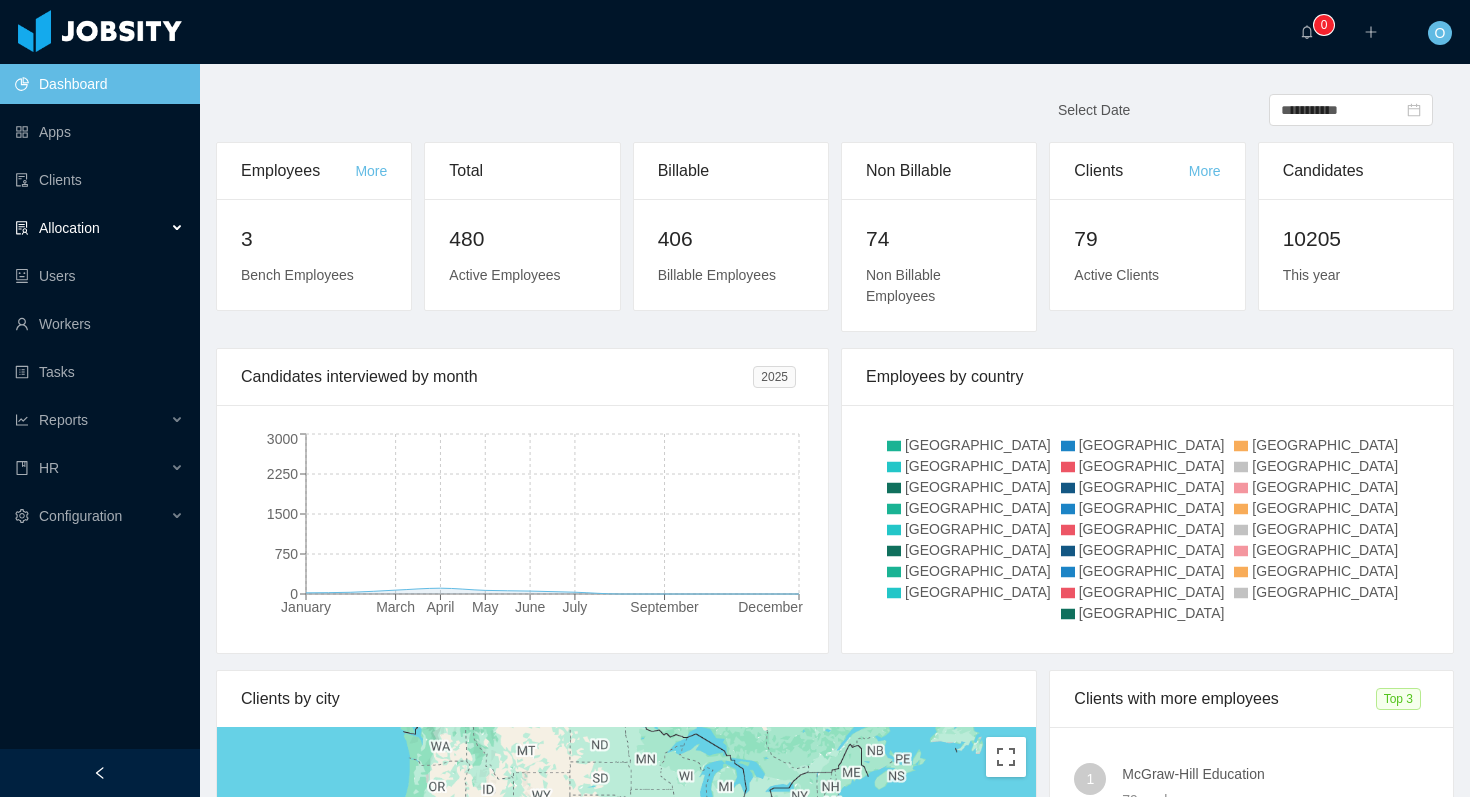 click on "Allocation" at bounding box center [100, 228] 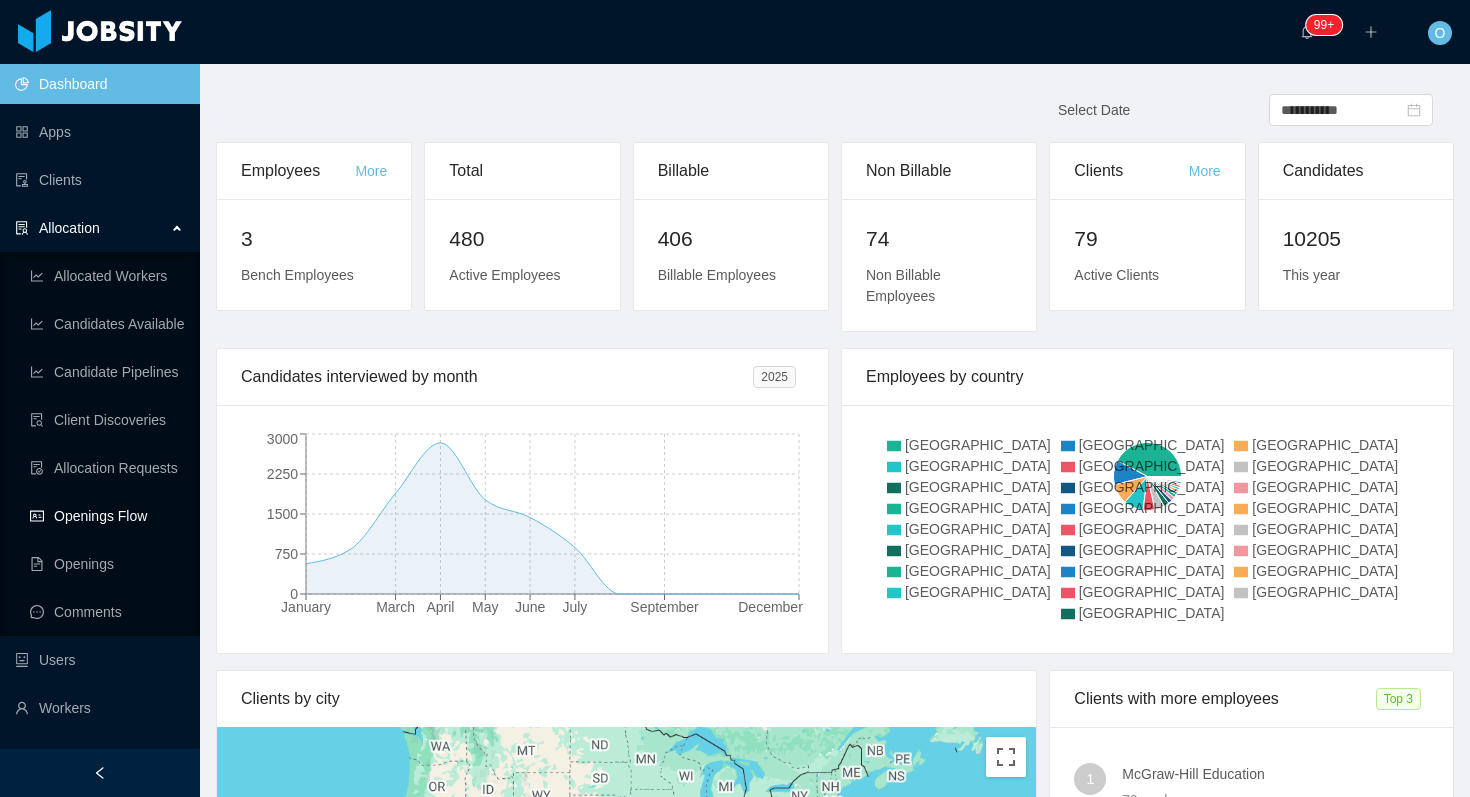 click on "Openings Flow" at bounding box center (107, 516) 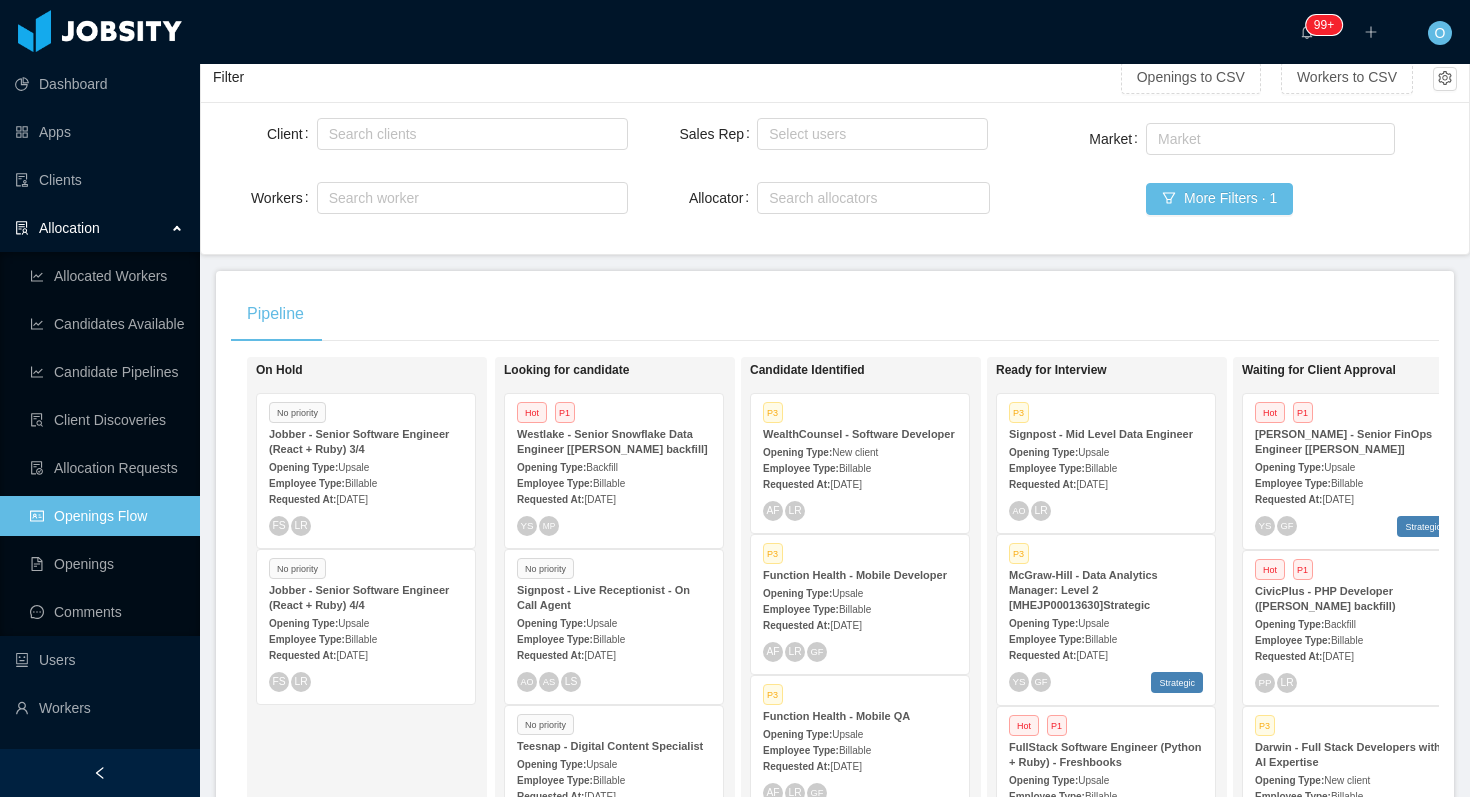 scroll, scrollTop: 395, scrollLeft: 0, axis: vertical 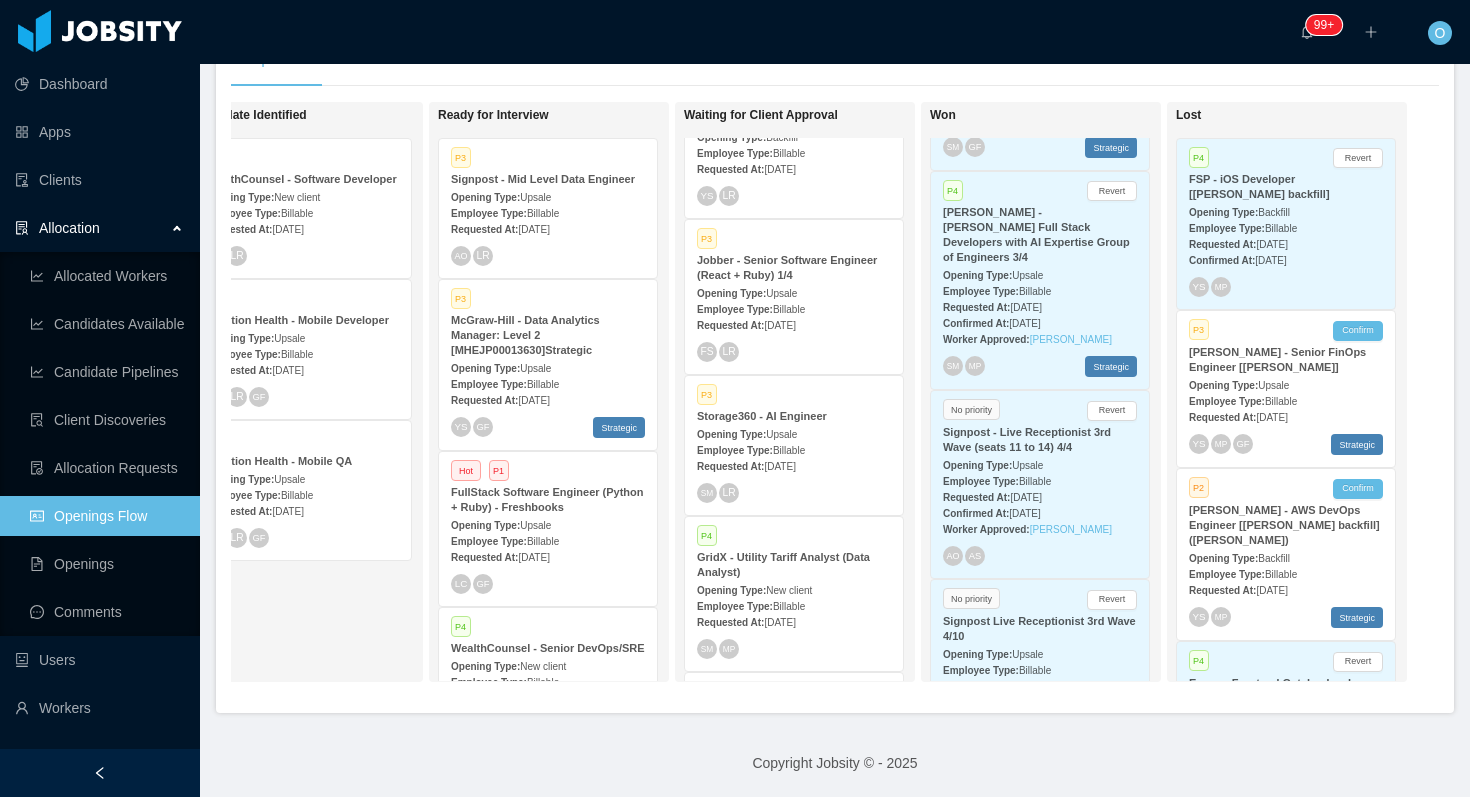 click on "Opening Type:   Upsale" at bounding box center [1040, 274] 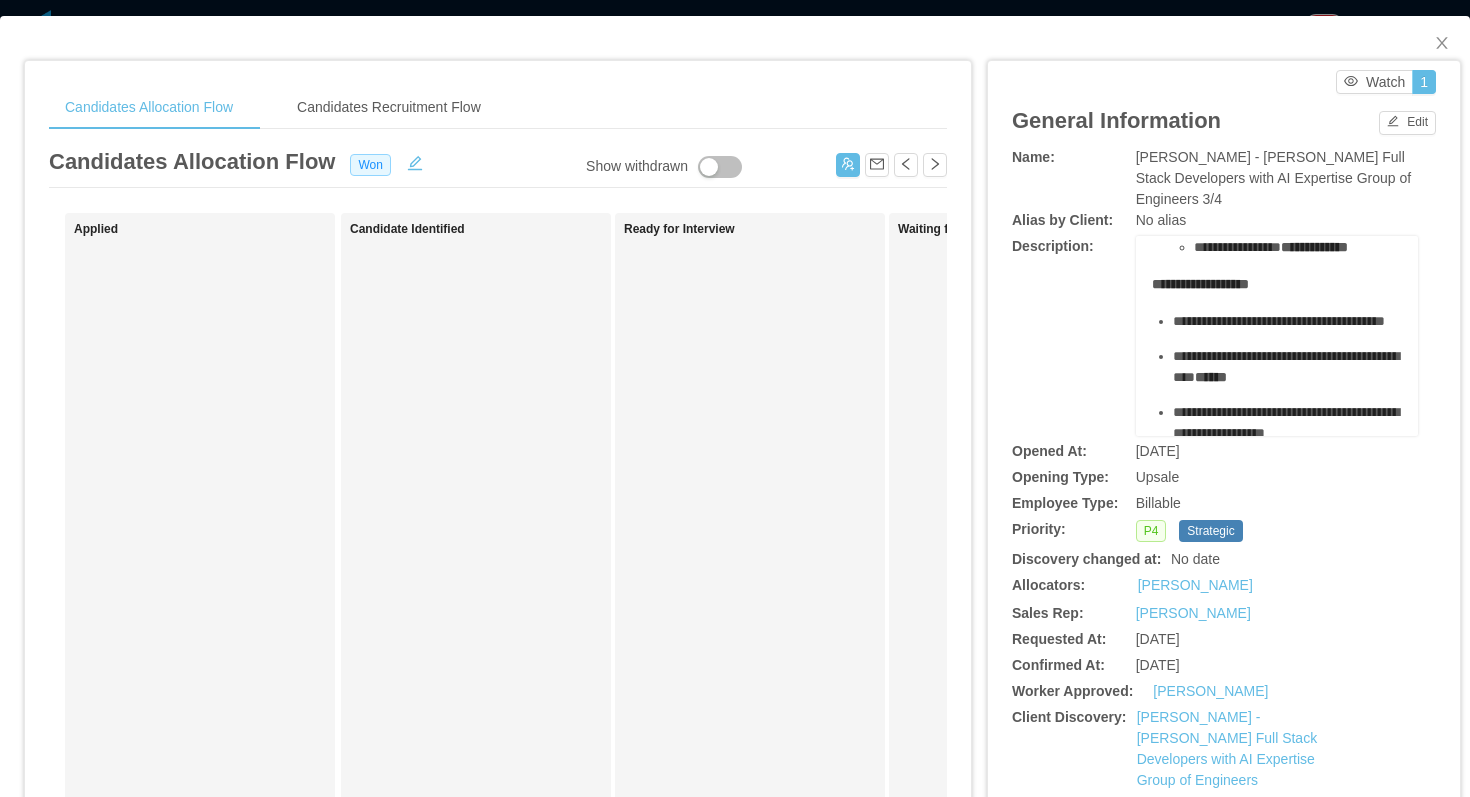 scroll, scrollTop: 517, scrollLeft: 0, axis: vertical 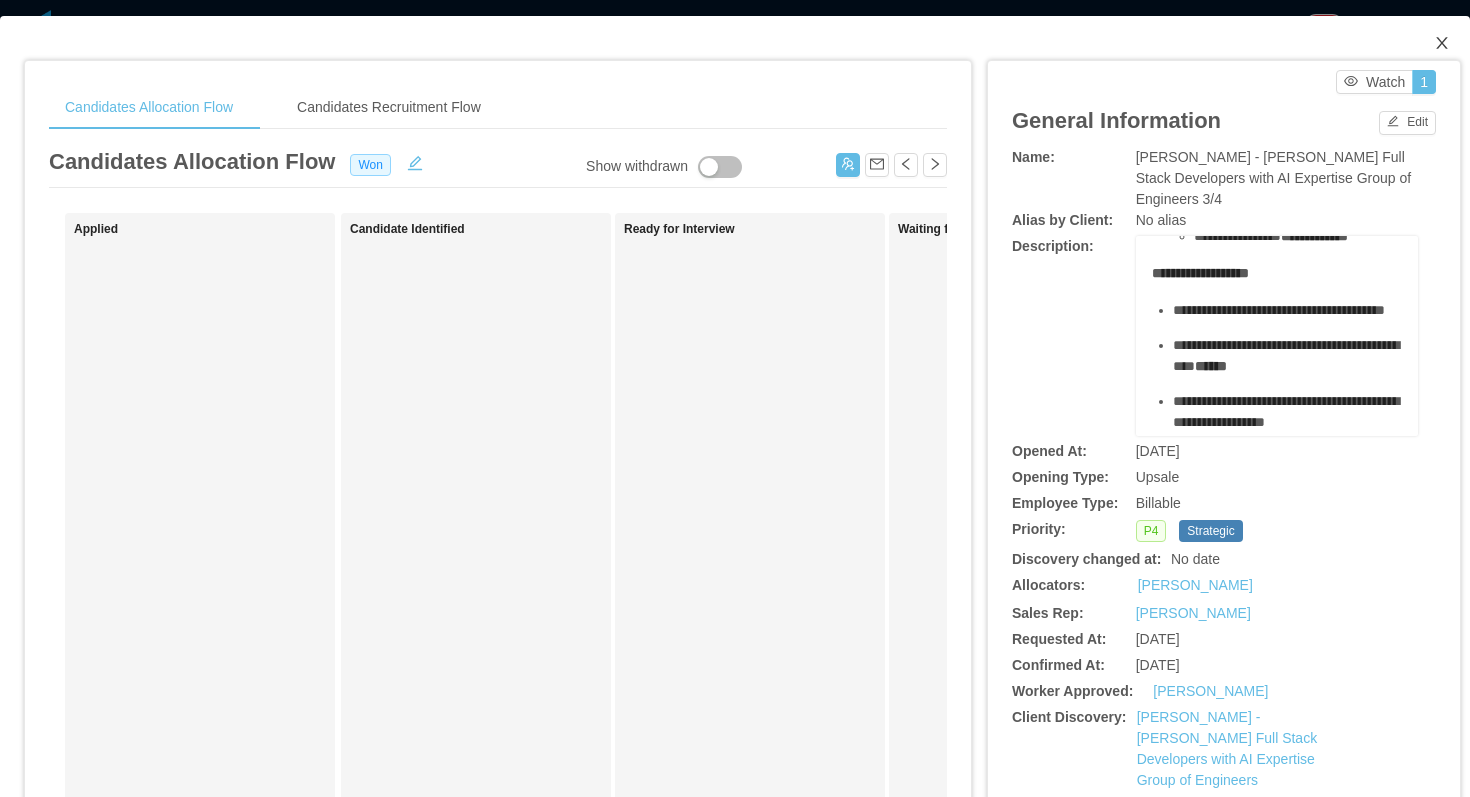 click 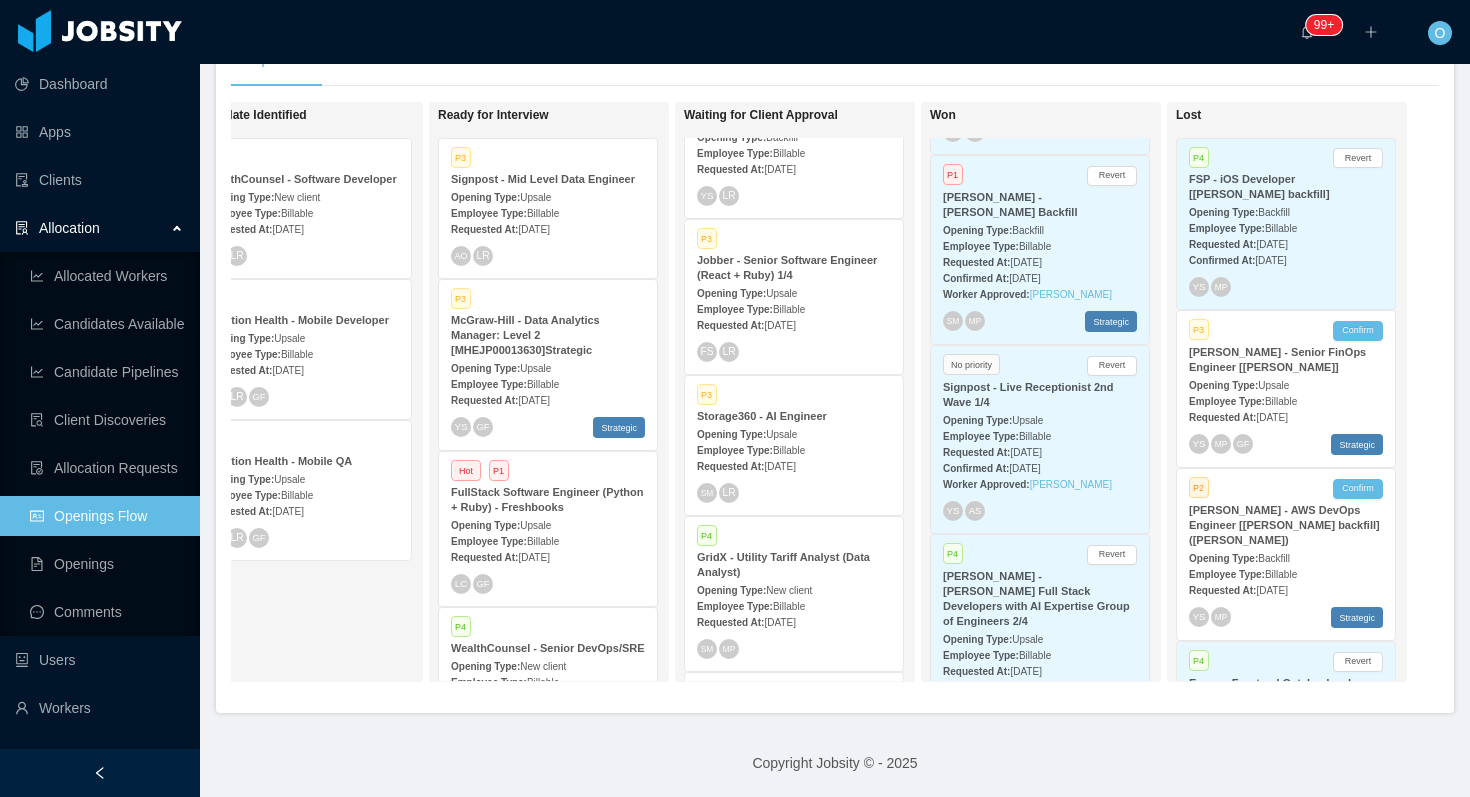 scroll, scrollTop: 27430, scrollLeft: 0, axis: vertical 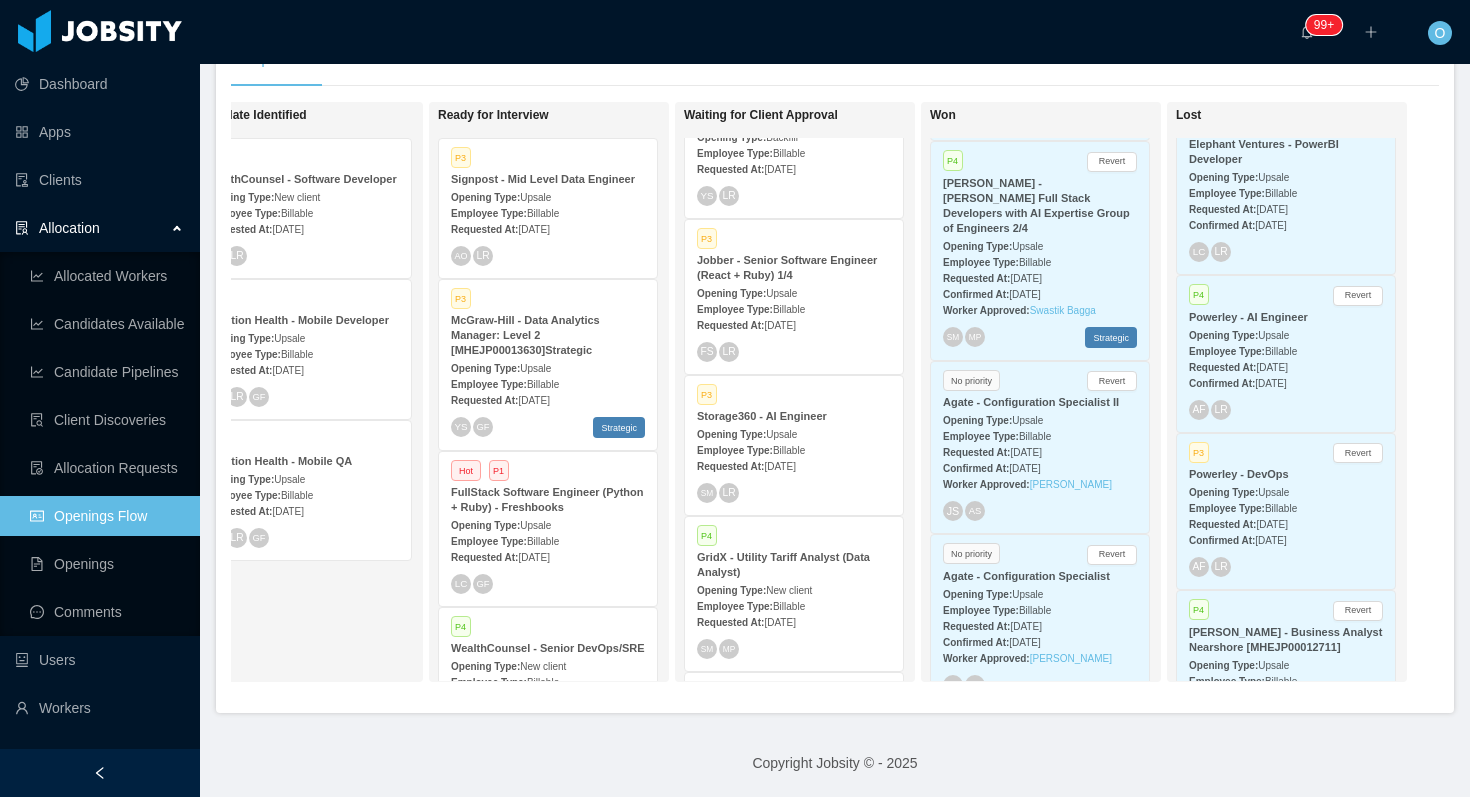 click on "Requested At:   Jan 29th, 2025" at bounding box center [1286, 366] 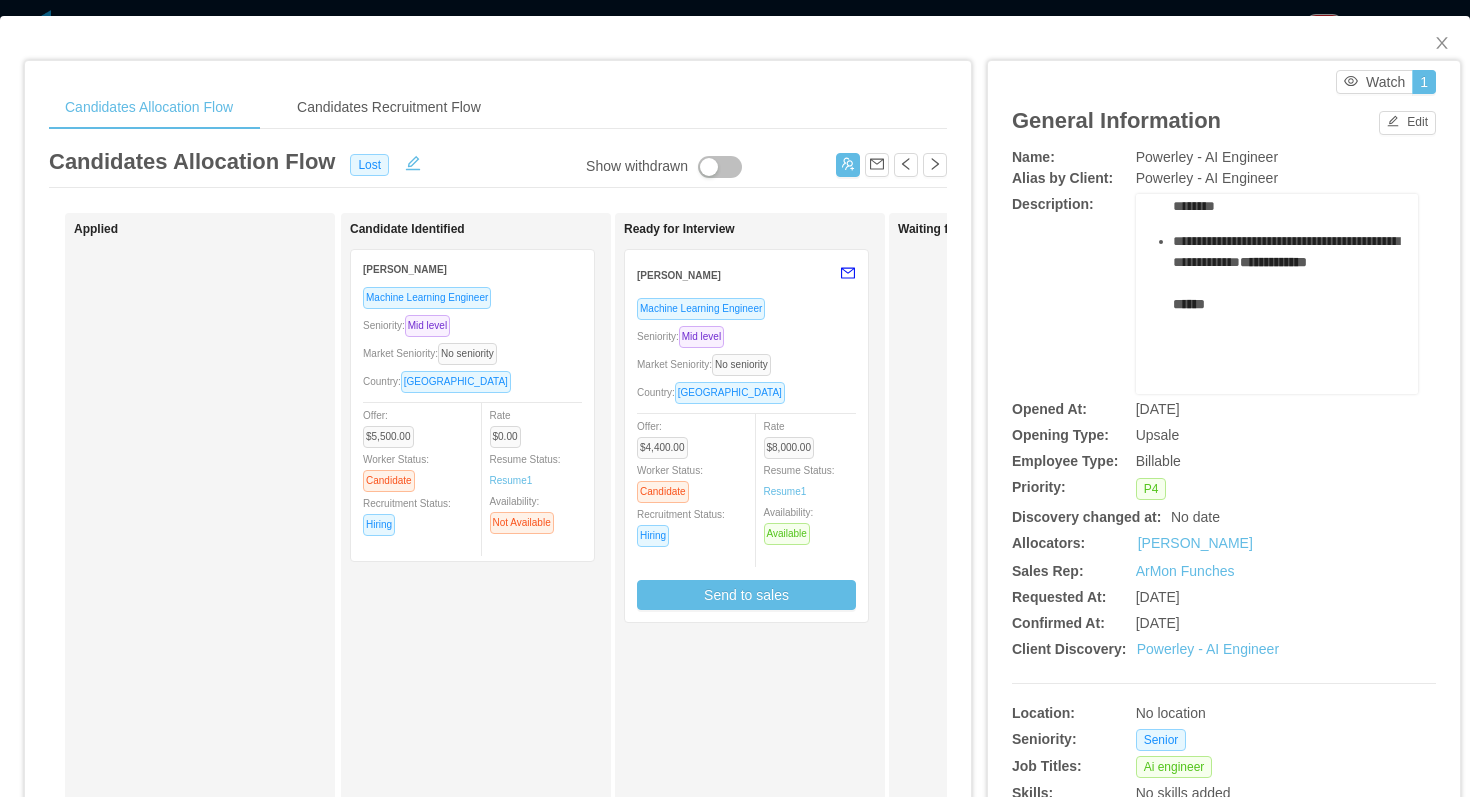 scroll, scrollTop: 264, scrollLeft: 0, axis: vertical 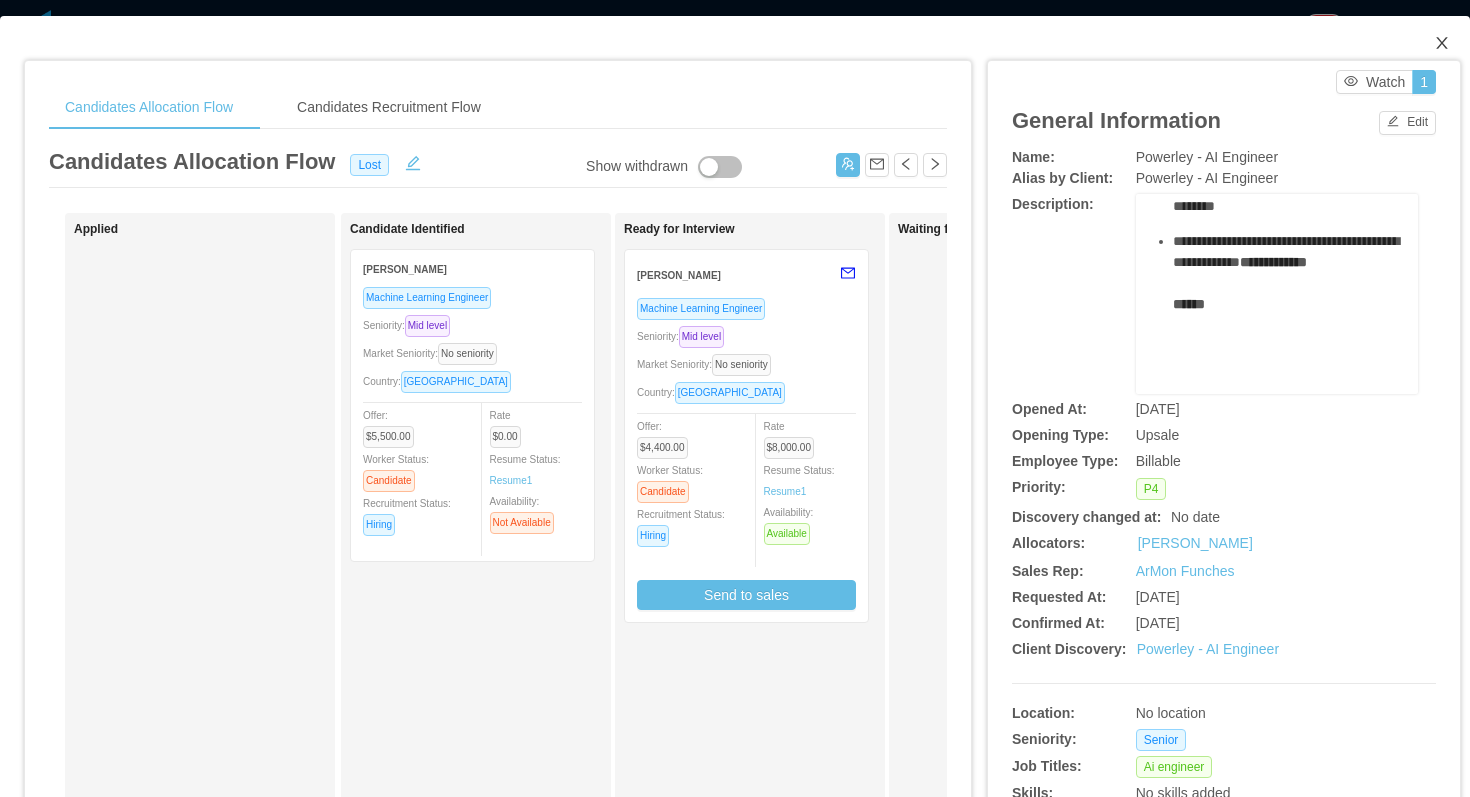 click 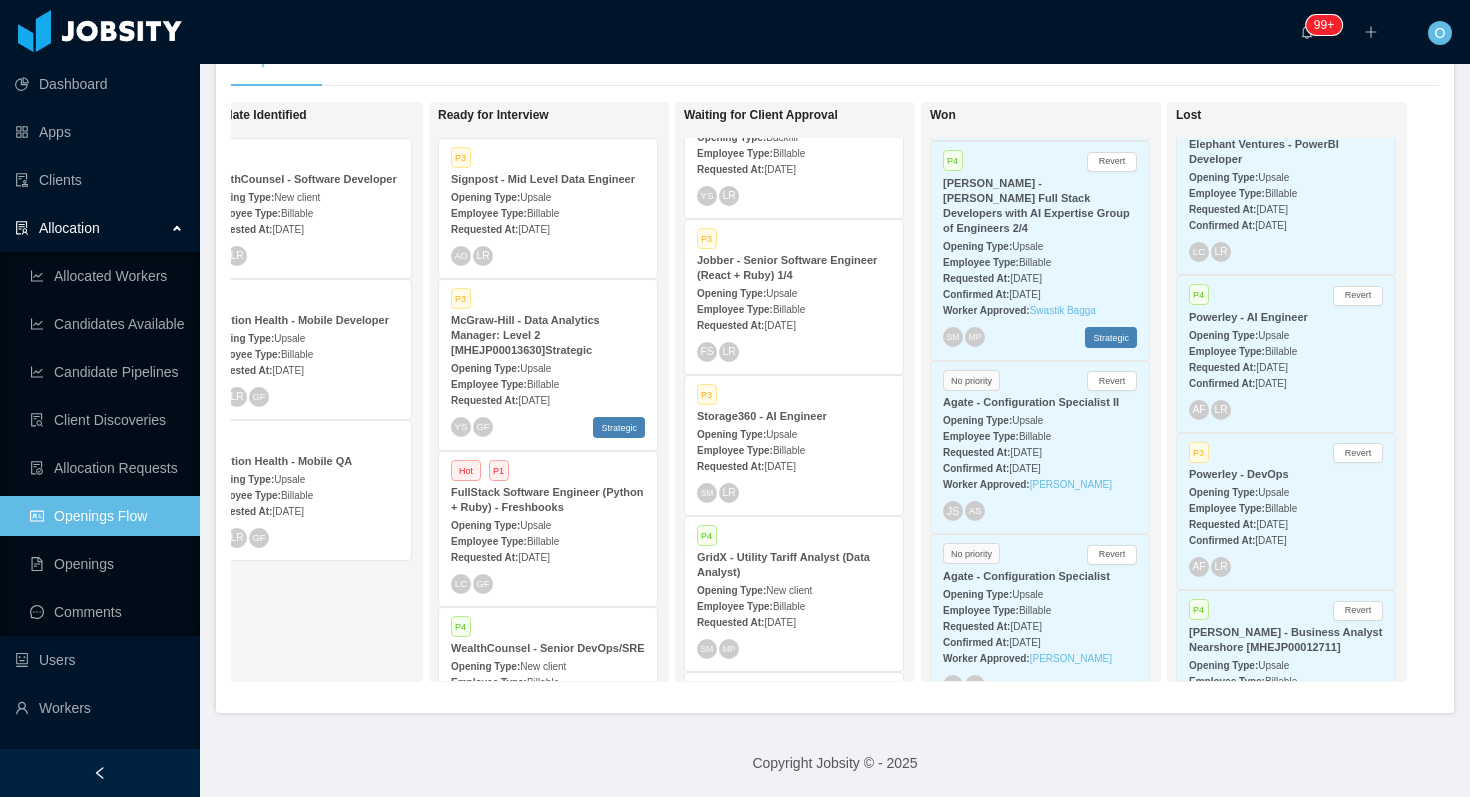 scroll, scrollTop: 16376, scrollLeft: 0, axis: vertical 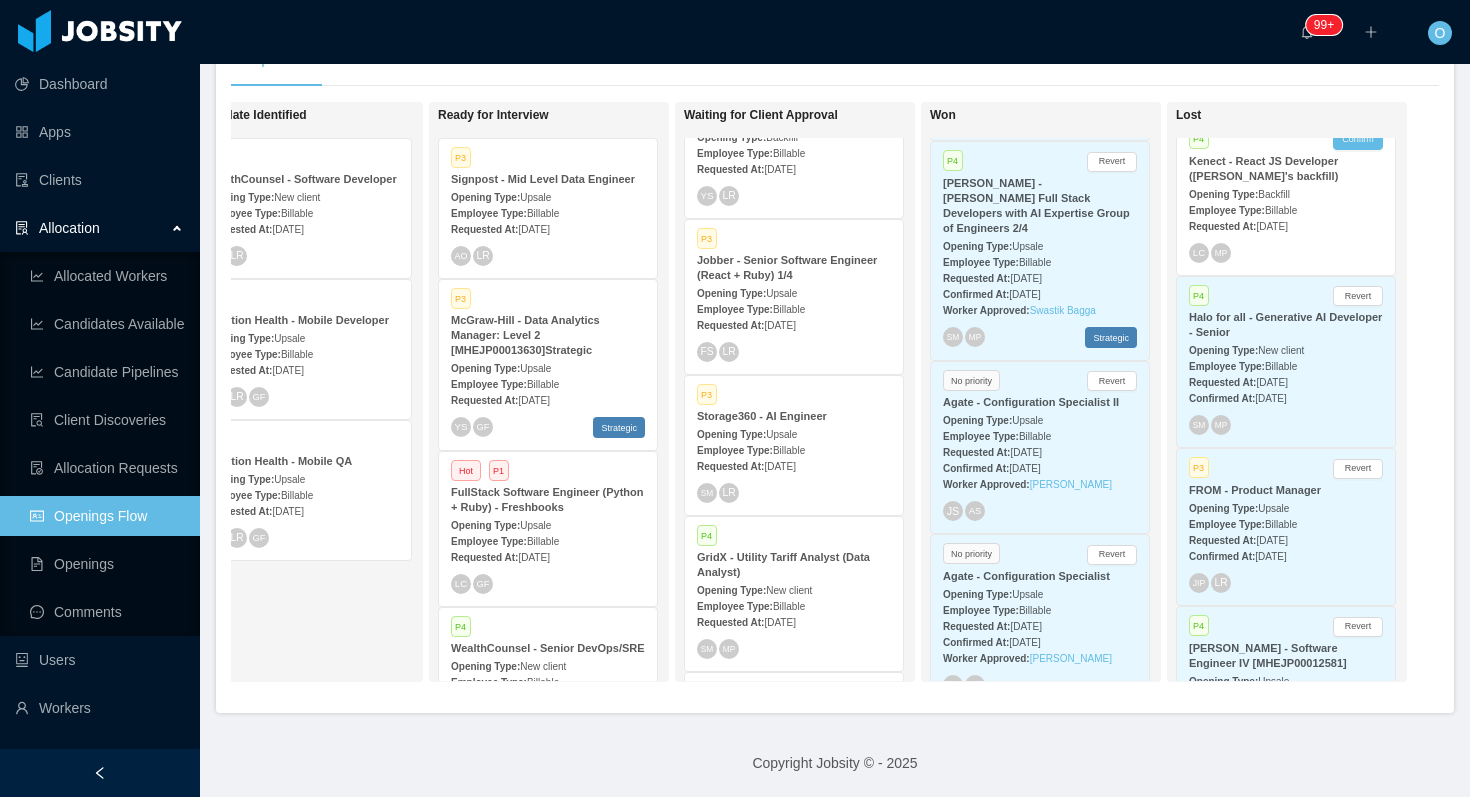 click on "Opening Type:   New client" at bounding box center [1286, 349] 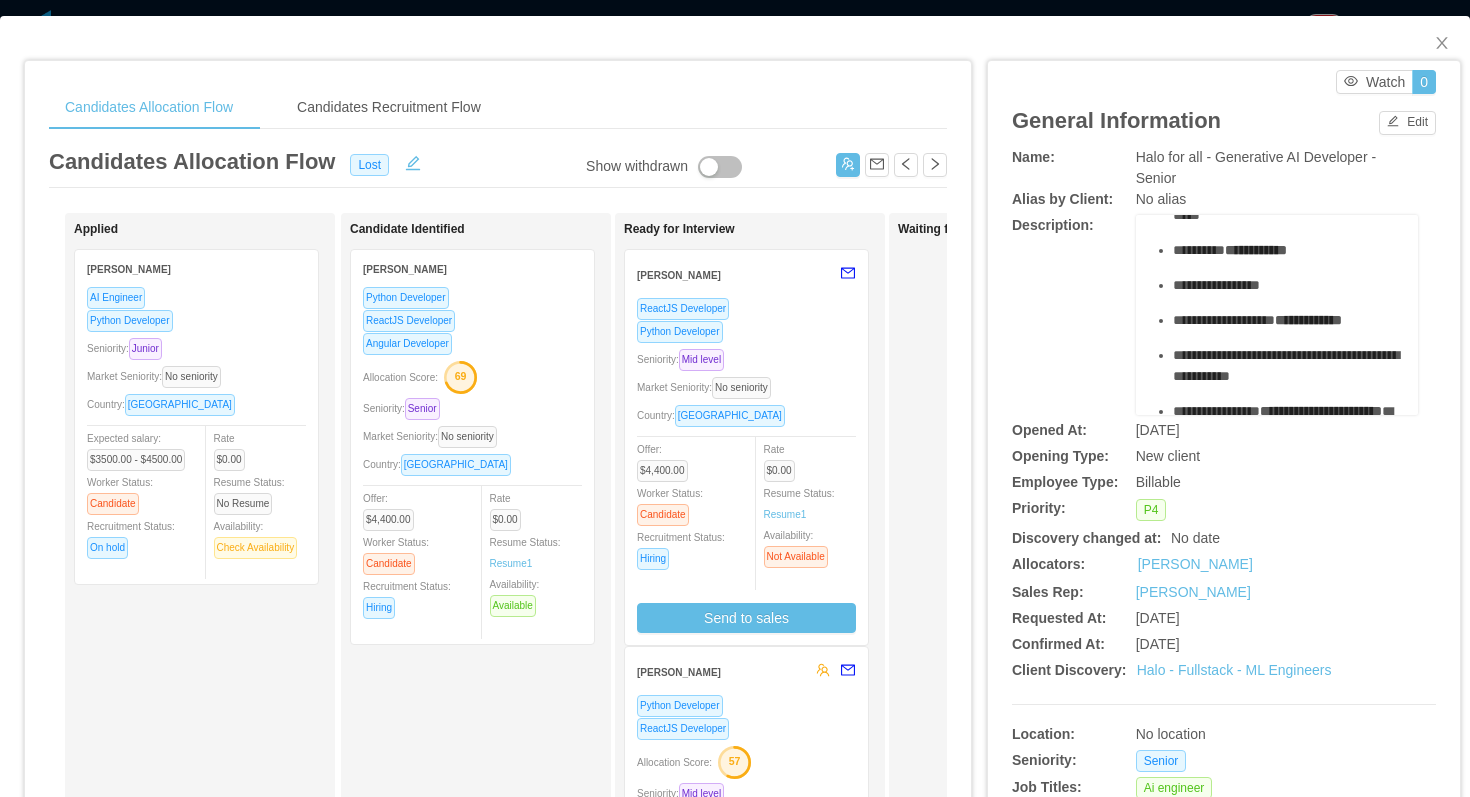scroll, scrollTop: 378, scrollLeft: 0, axis: vertical 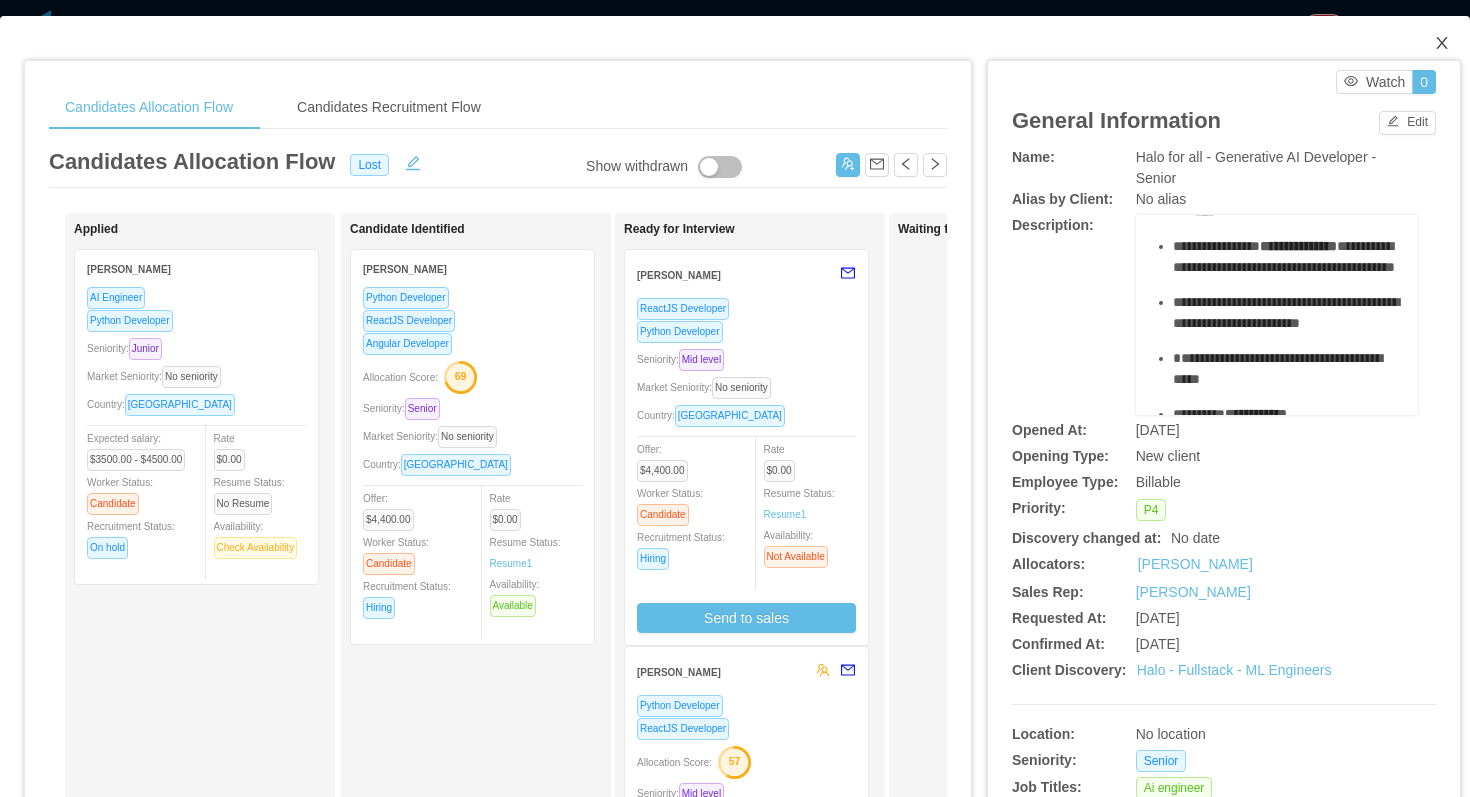 click 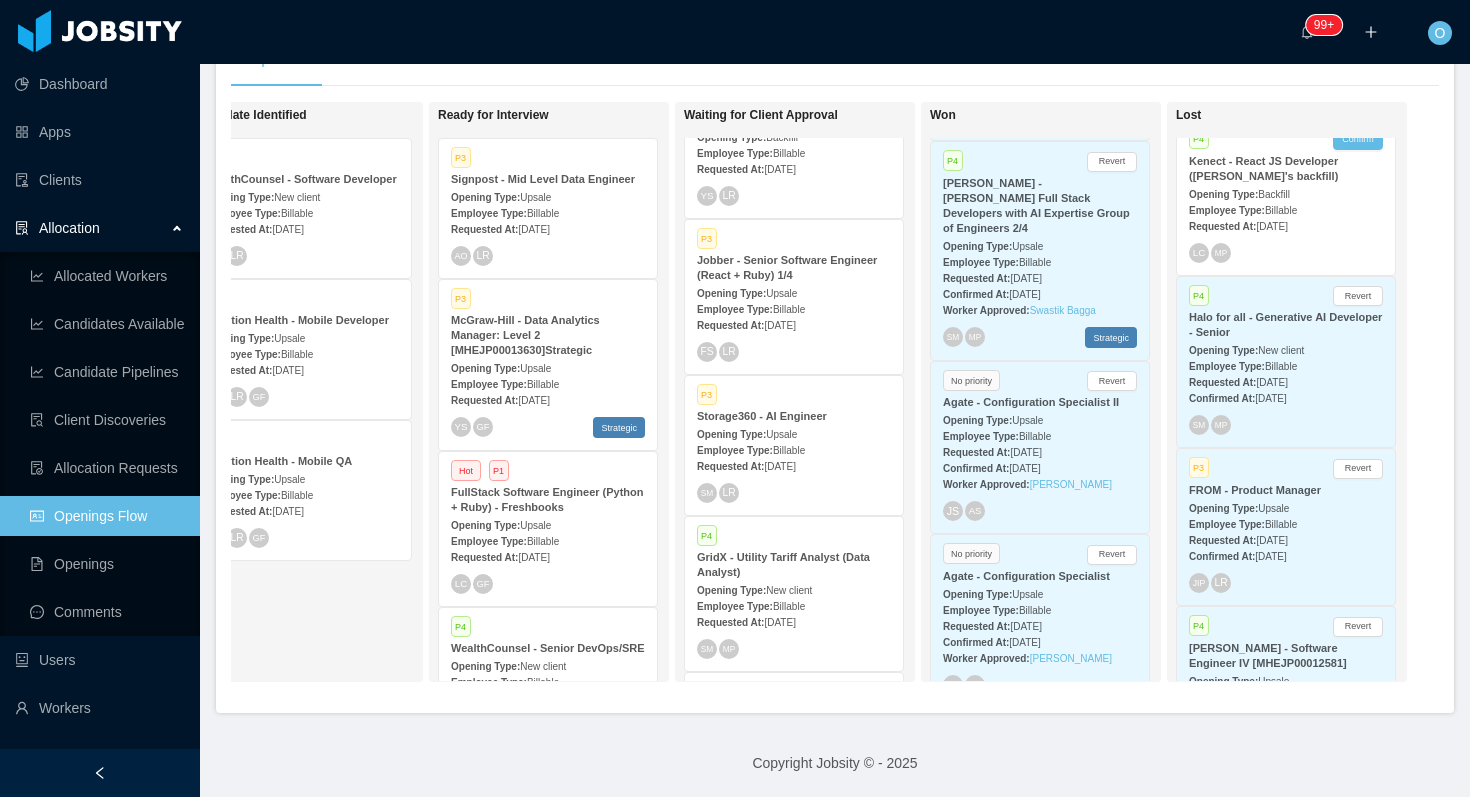 scroll, scrollTop: 20964, scrollLeft: 0, axis: vertical 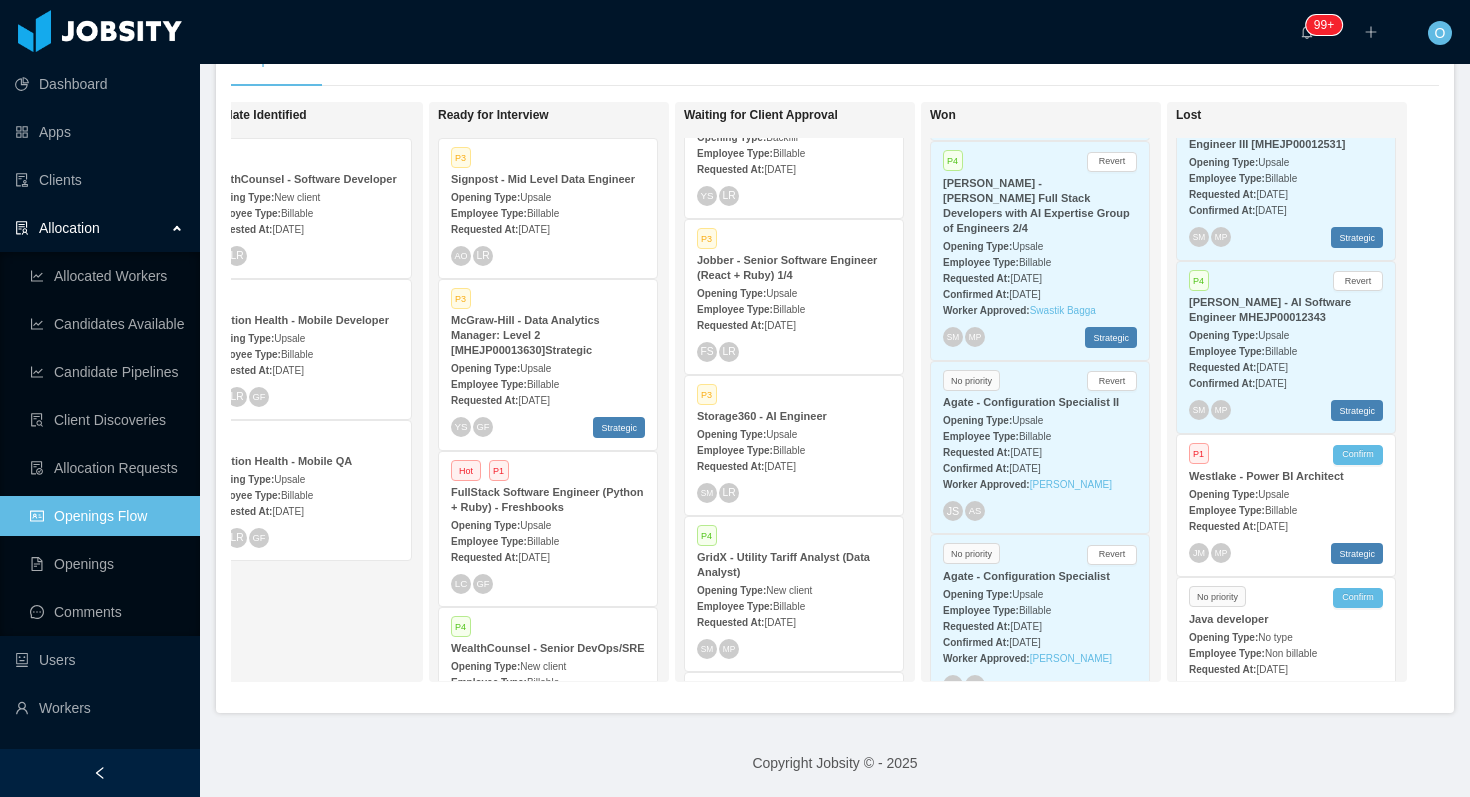 click on "Opening Type:   Upsale" at bounding box center (1286, 334) 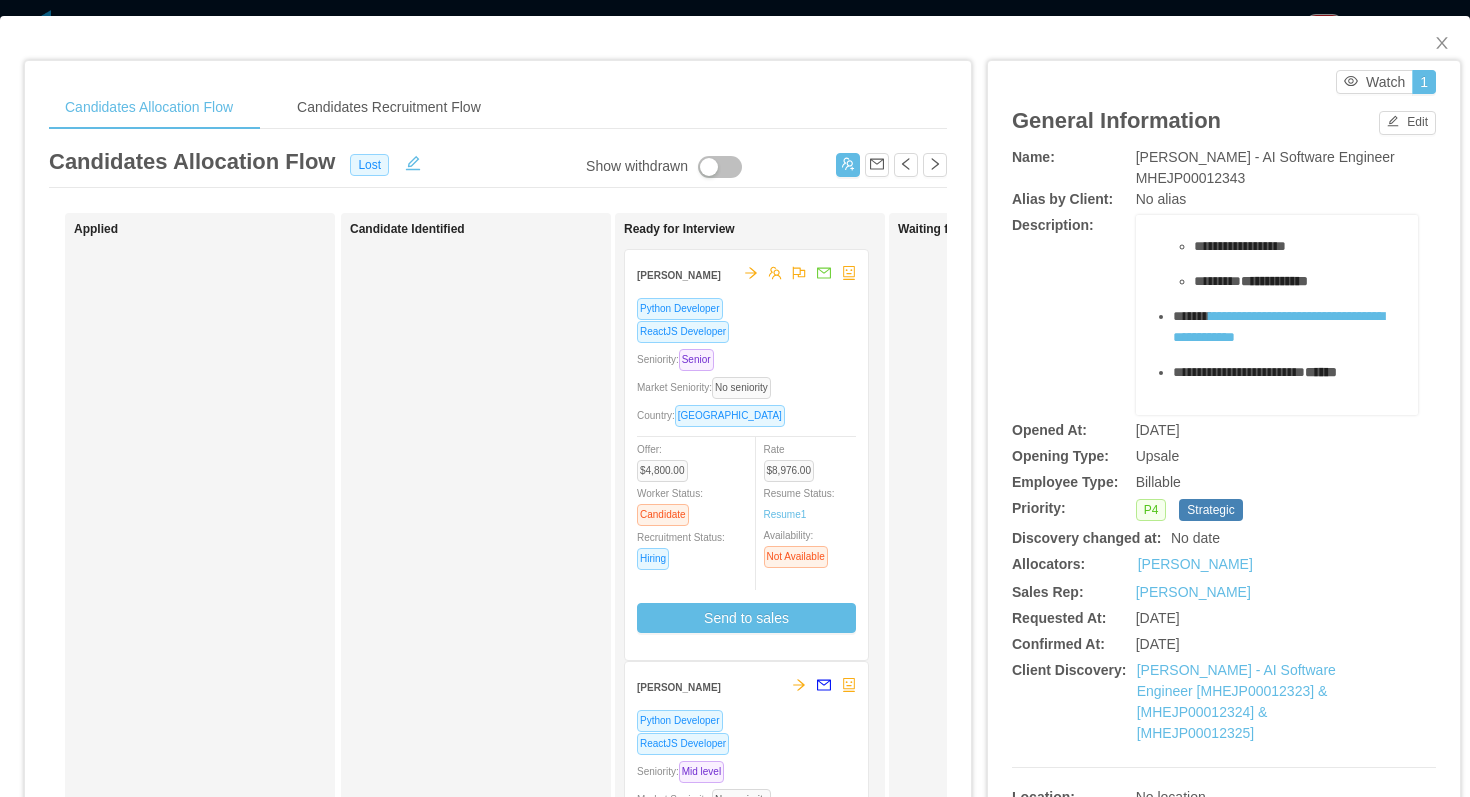 scroll, scrollTop: 436, scrollLeft: 0, axis: vertical 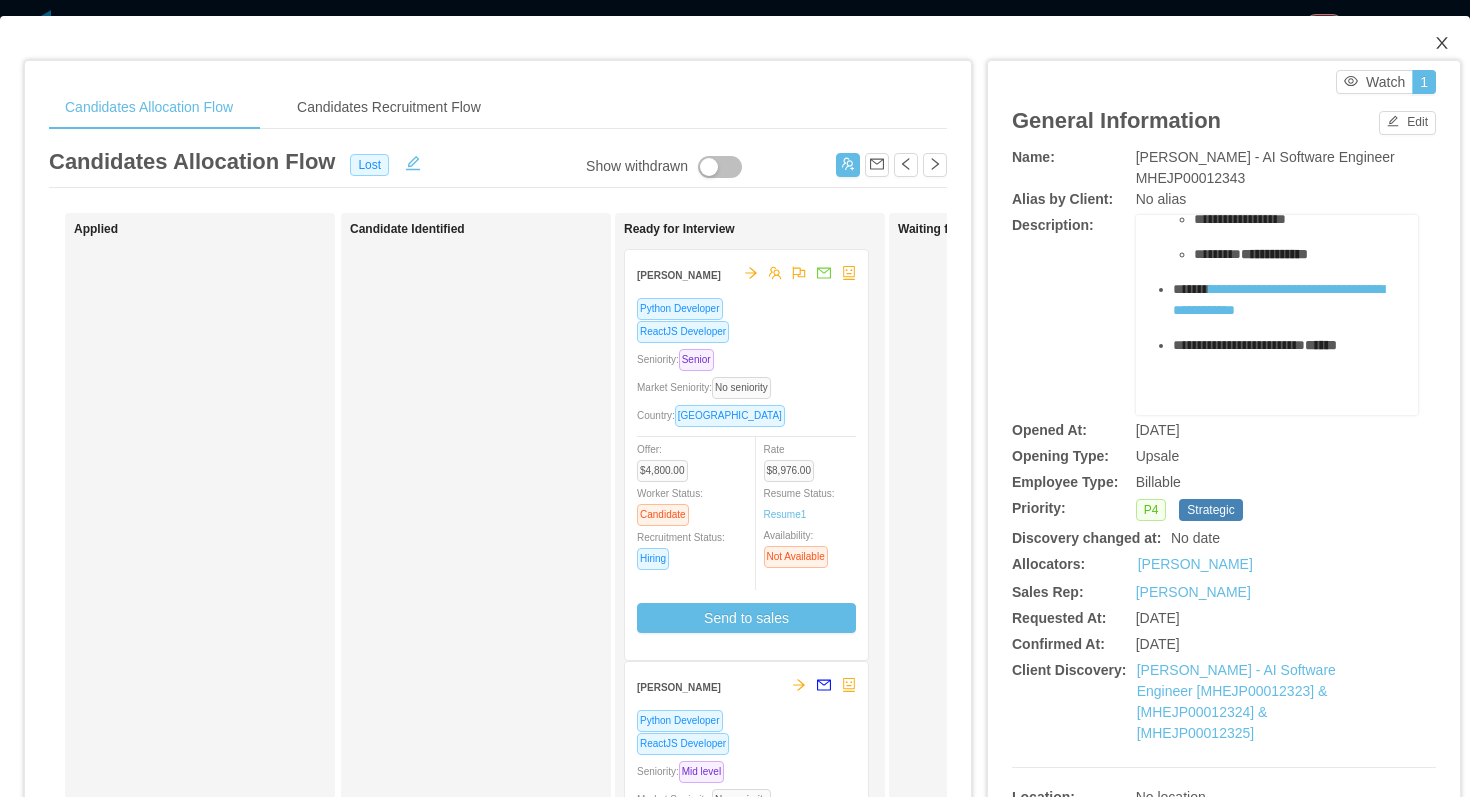 click 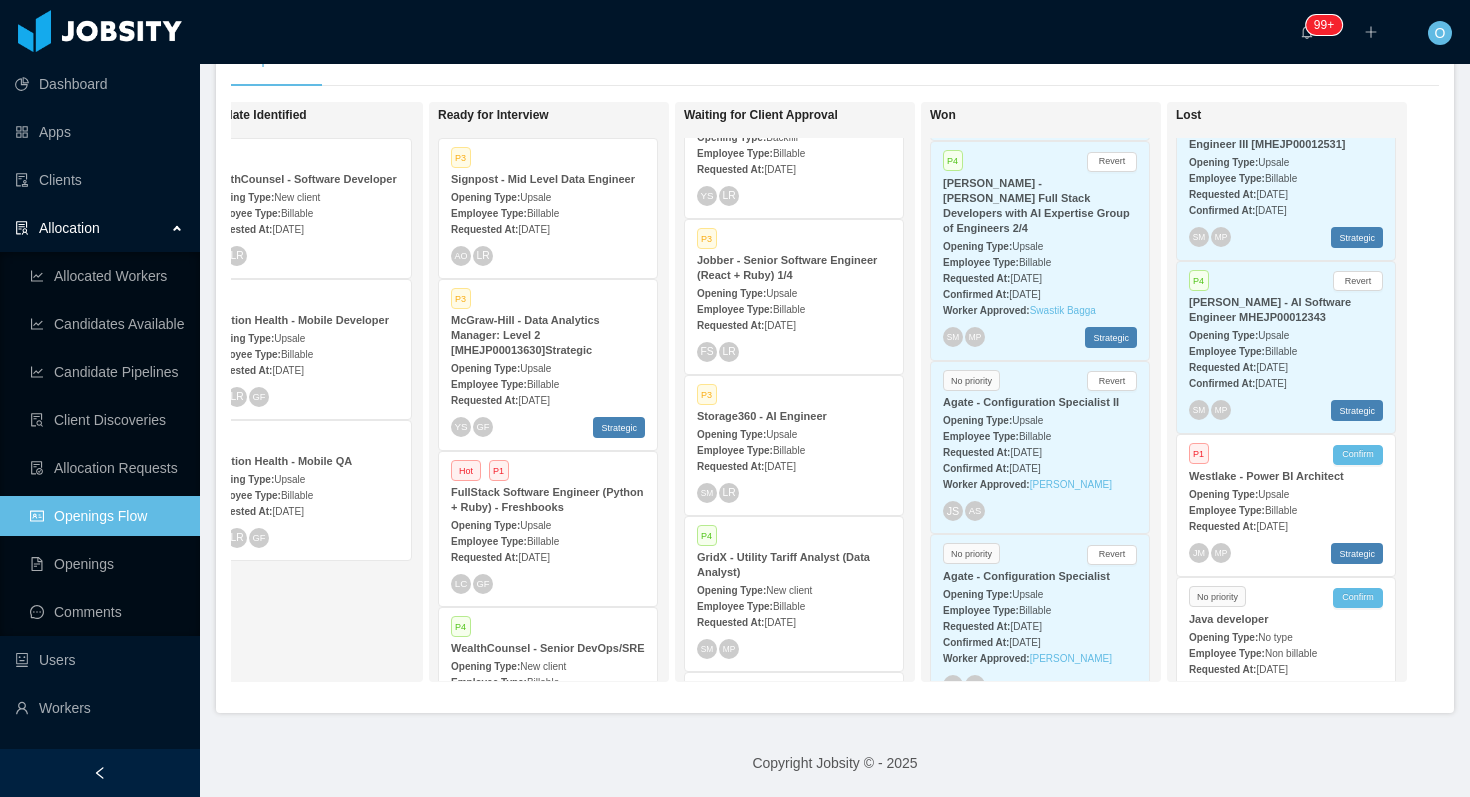 scroll, scrollTop: 16376, scrollLeft: 0, axis: vertical 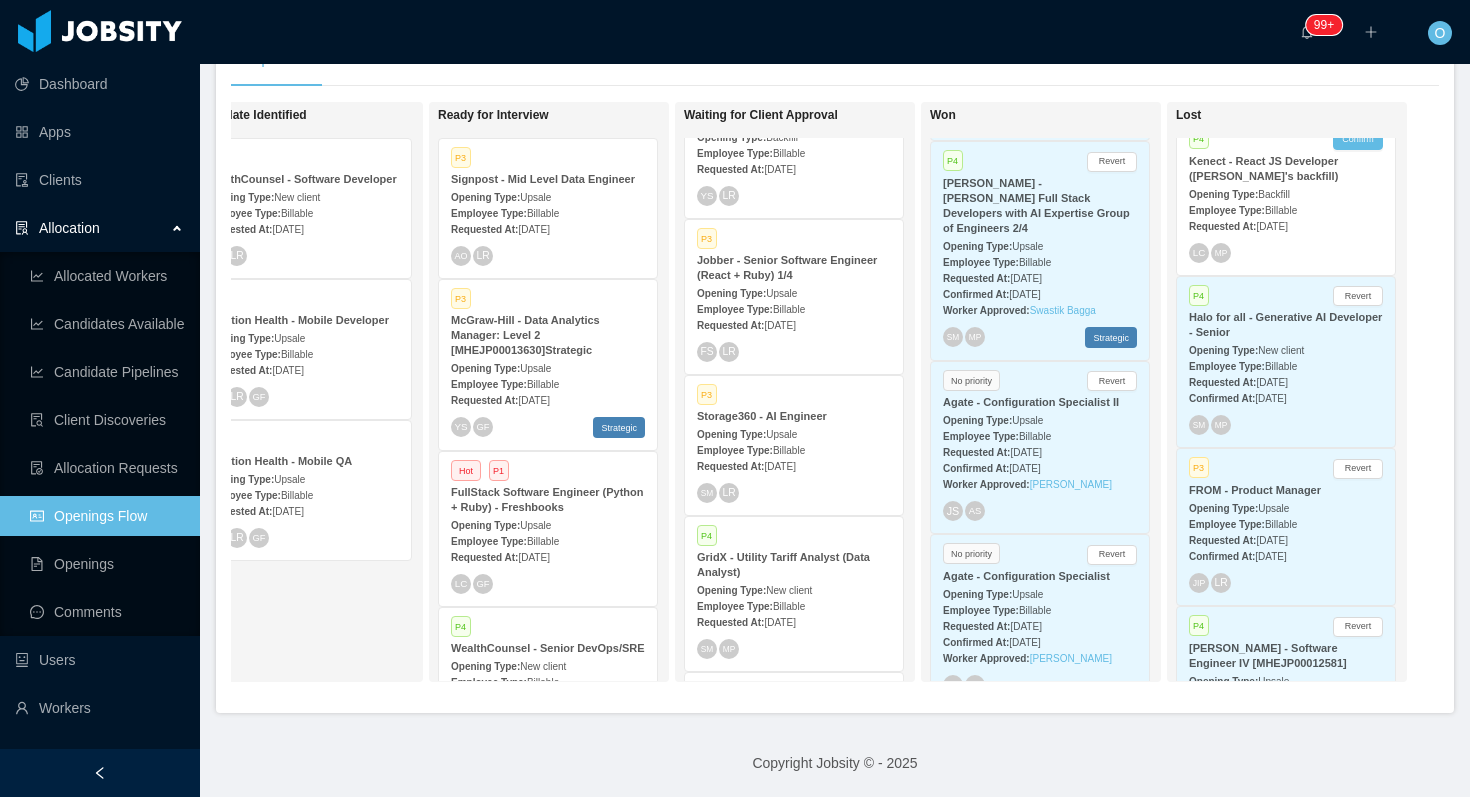 click on "Opening Type:   New client" at bounding box center [1286, 349] 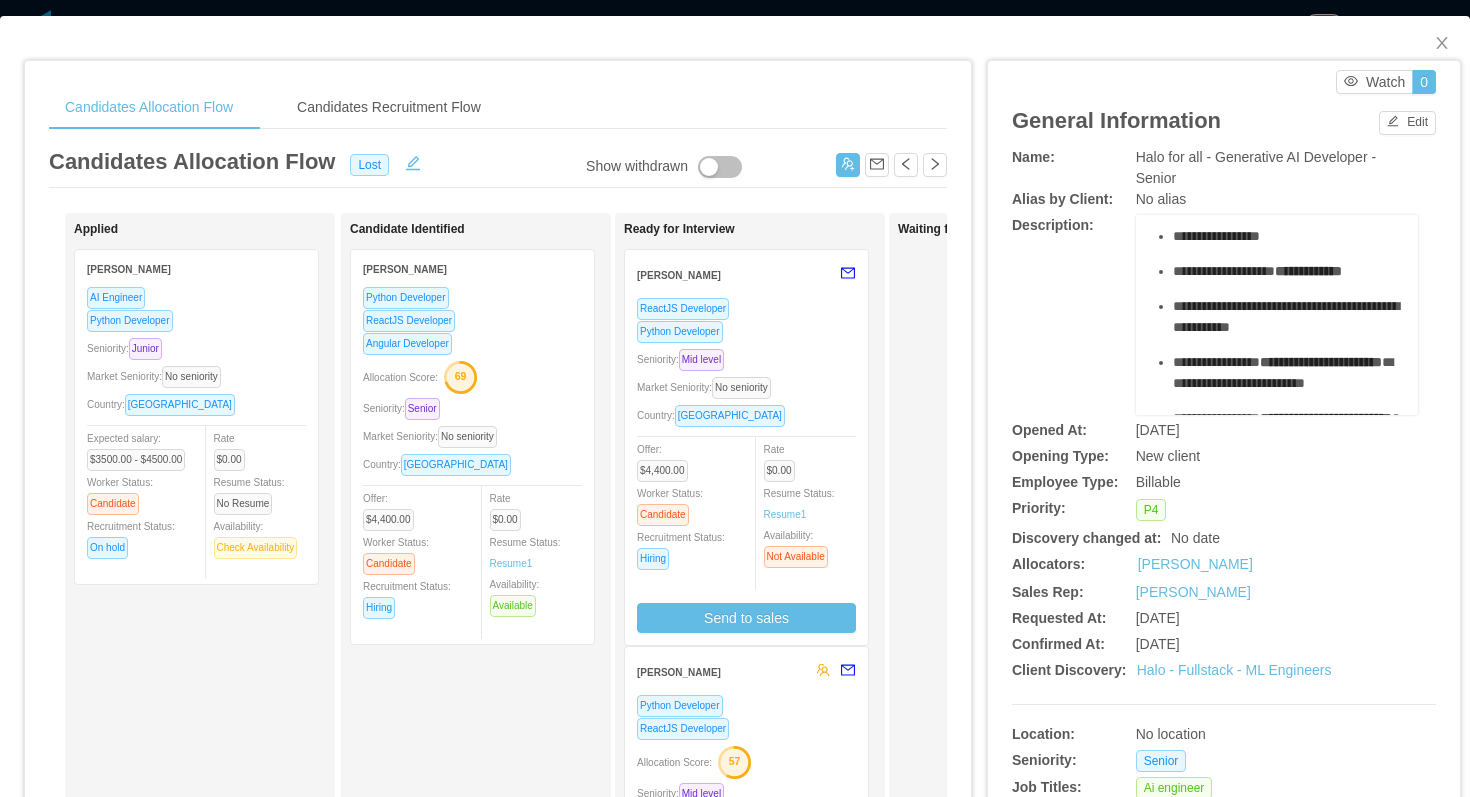 scroll, scrollTop: 434, scrollLeft: 0, axis: vertical 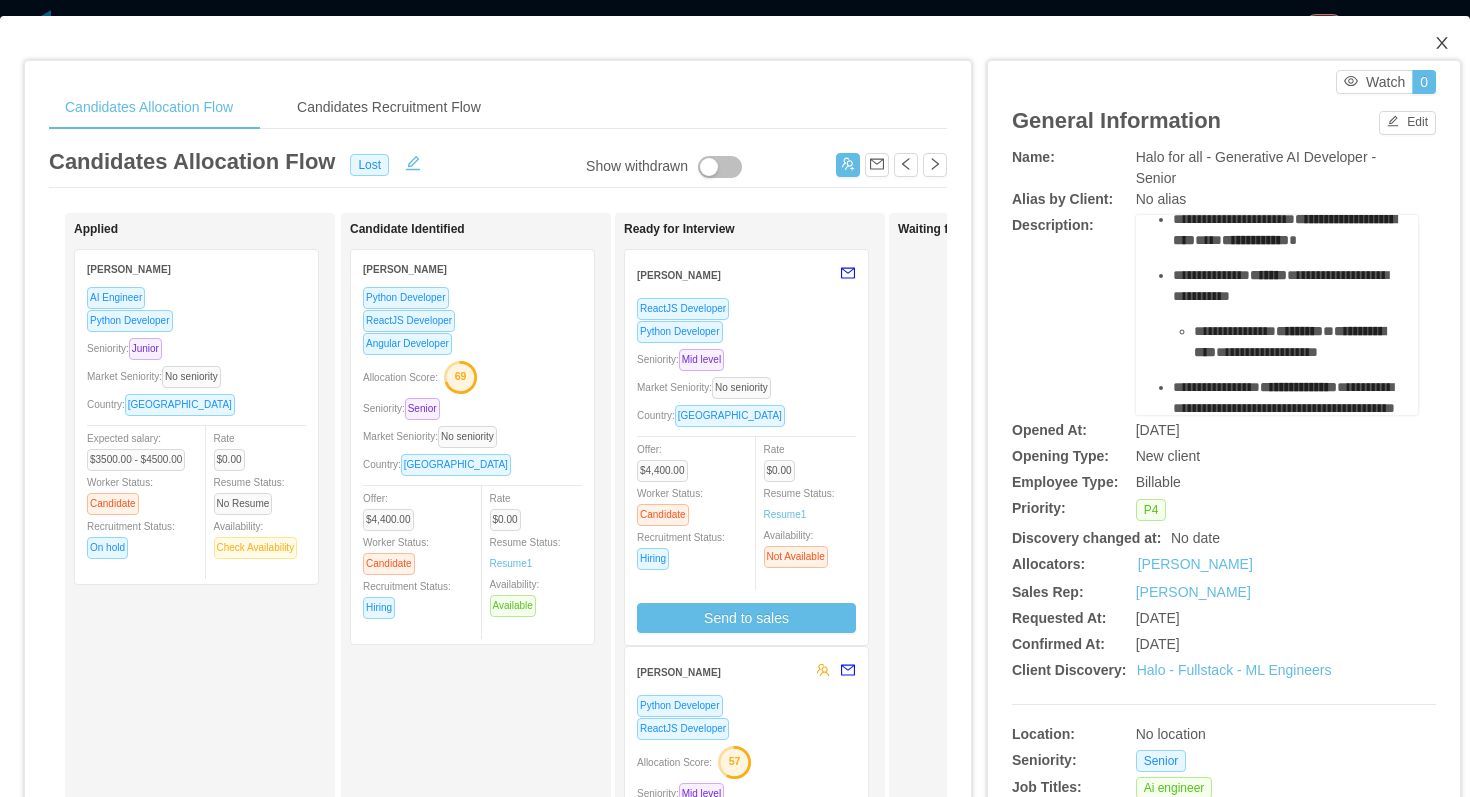 click 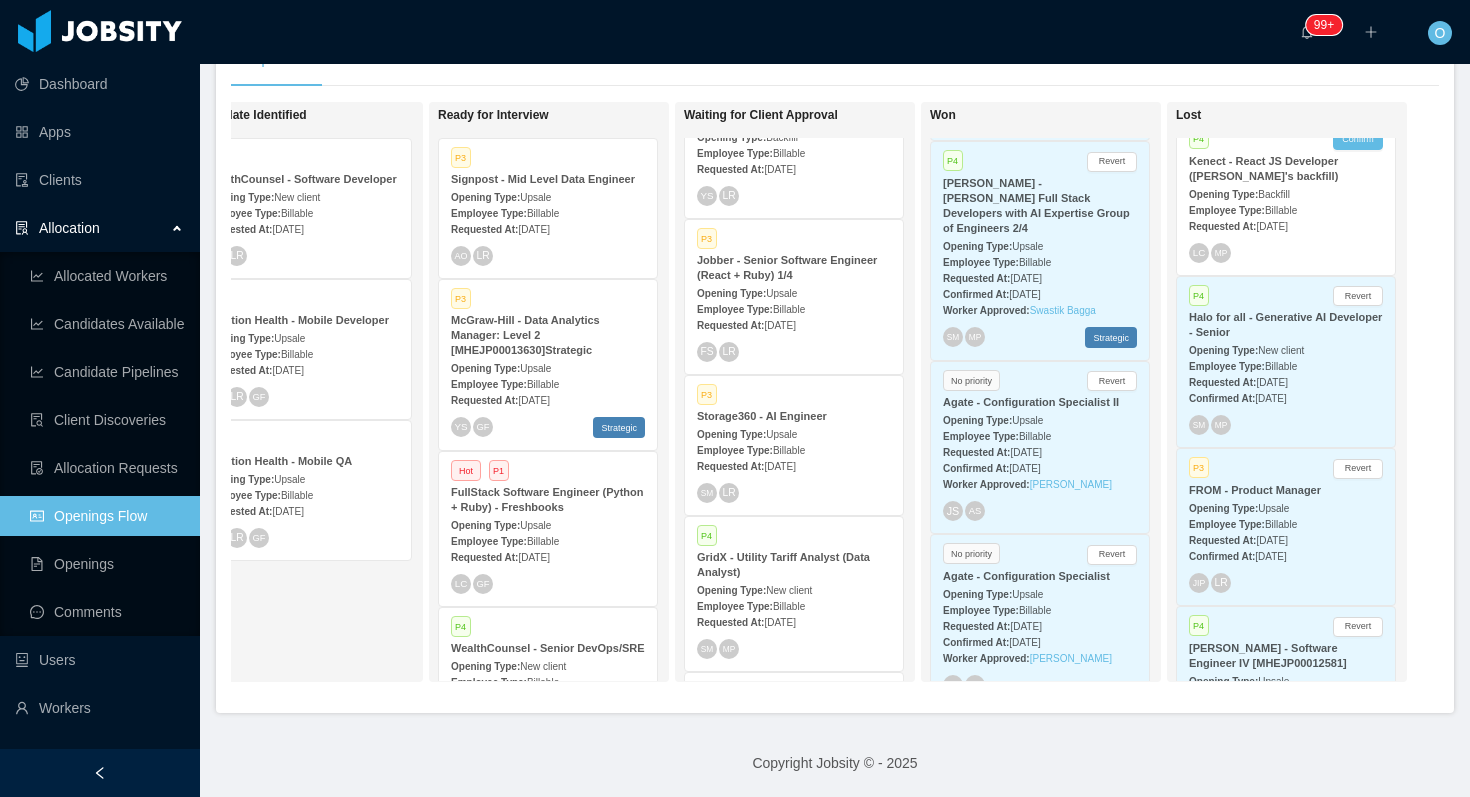 click on "Pipeline On Hold No priority Jobber - Senior Software Engineer (React + Ruby)  3/4 Opening Type:   Upsale Employee Type:   Billable Requested At:   Apr 17th, 2025 FS LR No priority Jobber - Senior Software Engineer (React + Ruby)  4/4 Opening Type:   Upsale Employee Type:   Billable Requested At:   Apr 17th, 2025 FS LR Looking for candidate Hot P1 Westlake - Senior Snowflake Data Engineer [Marcel Pinheiro's backfill] Opening Type:   Backfill Employee Type:   Billable Requested At:   Jul 10th, 2025 YS MP No priority Signpost - Live Receptionist - On Call Agent Opening Type:   Upsale Employee Type:   Billable Requested At:   Jul 10th, 2025 AO AS LS No priority Teesnap - Digital Content Specialist Opening Type:   Upsale Employee Type:   Billable Requested At:   Jun 6th, 2025 SM AS LS No priority Real Time Media - Amazon Account Manager Opening Type:   New client Employee Type:   Billable Requested At:   Apr 15th, 2025 SM AS LS P3 Function Health - Senior Staff Software Engineer 1/2 Upsale AF LR" at bounding box center [835, 364] 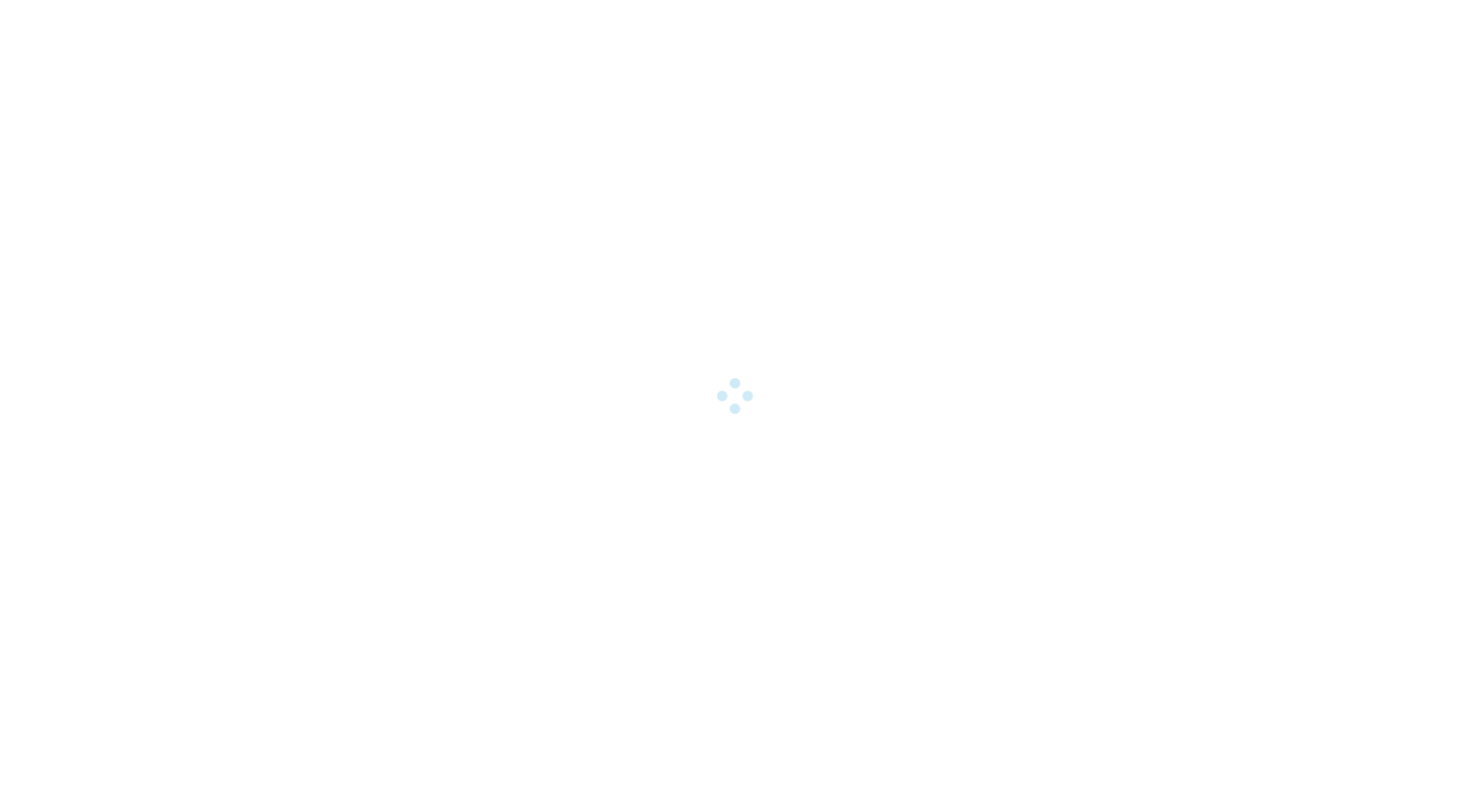 scroll, scrollTop: 0, scrollLeft: 0, axis: both 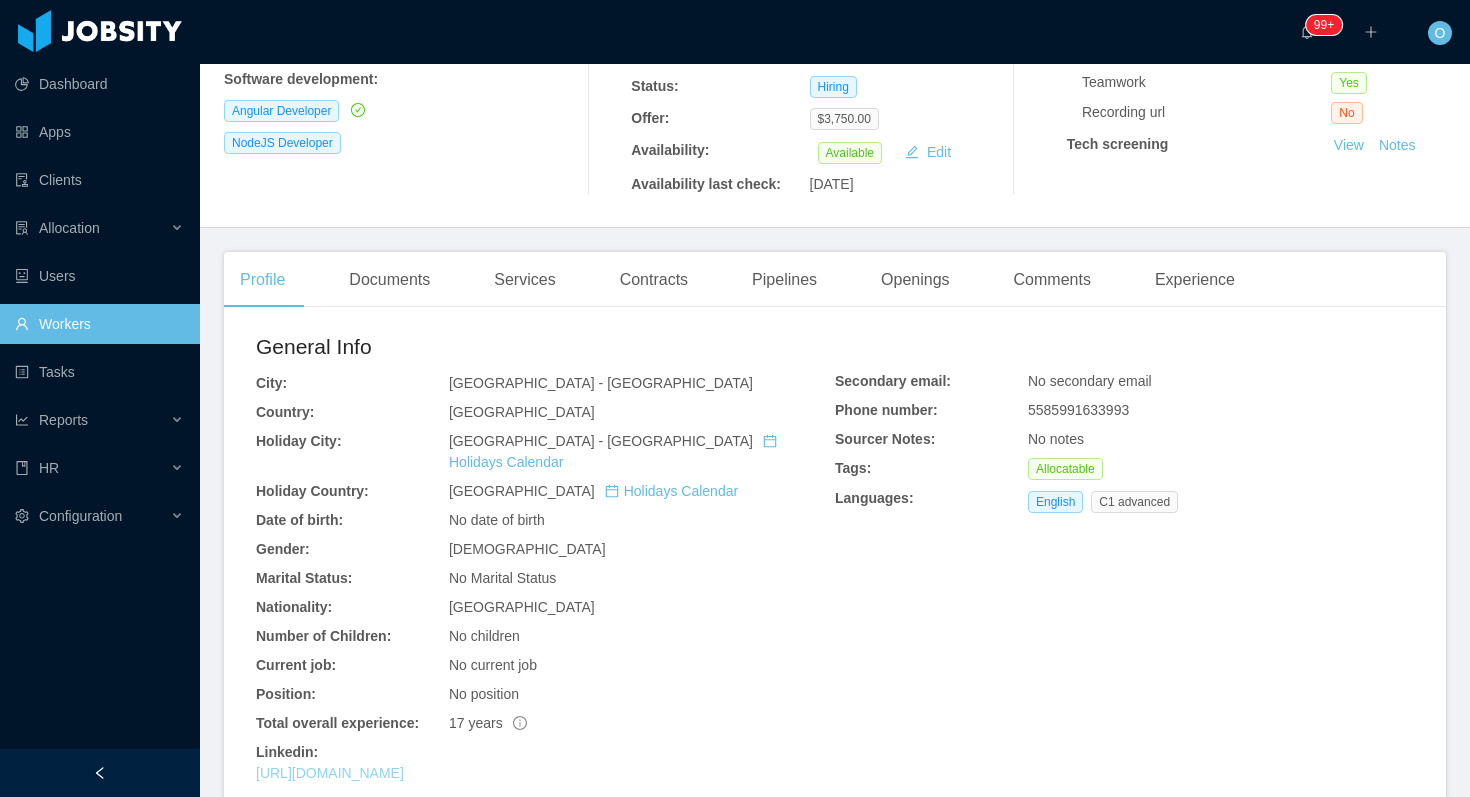 click on "https://www.linkedin.com/in/jonhsousa" at bounding box center [330, 773] 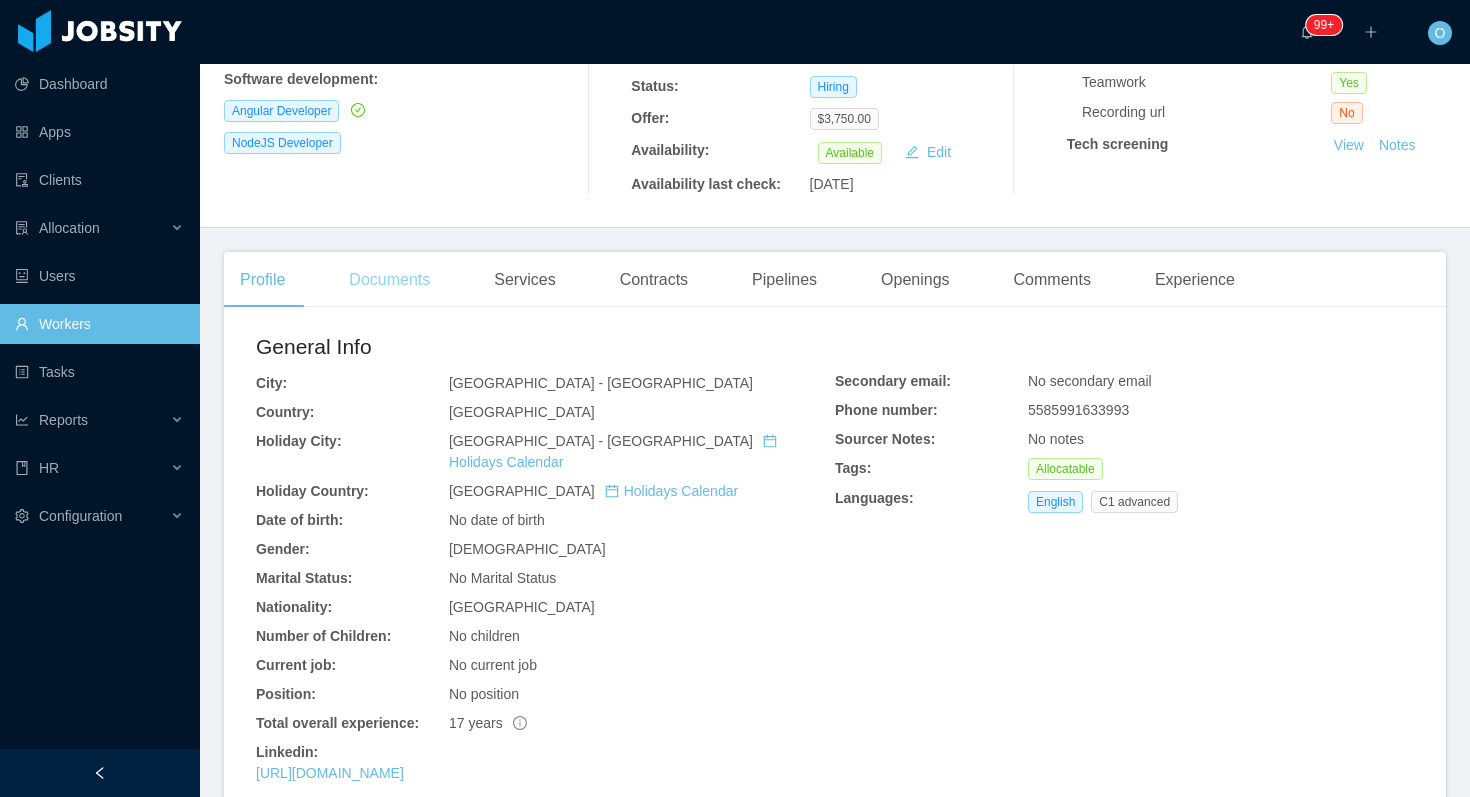 click on "Documents" at bounding box center [389, 280] 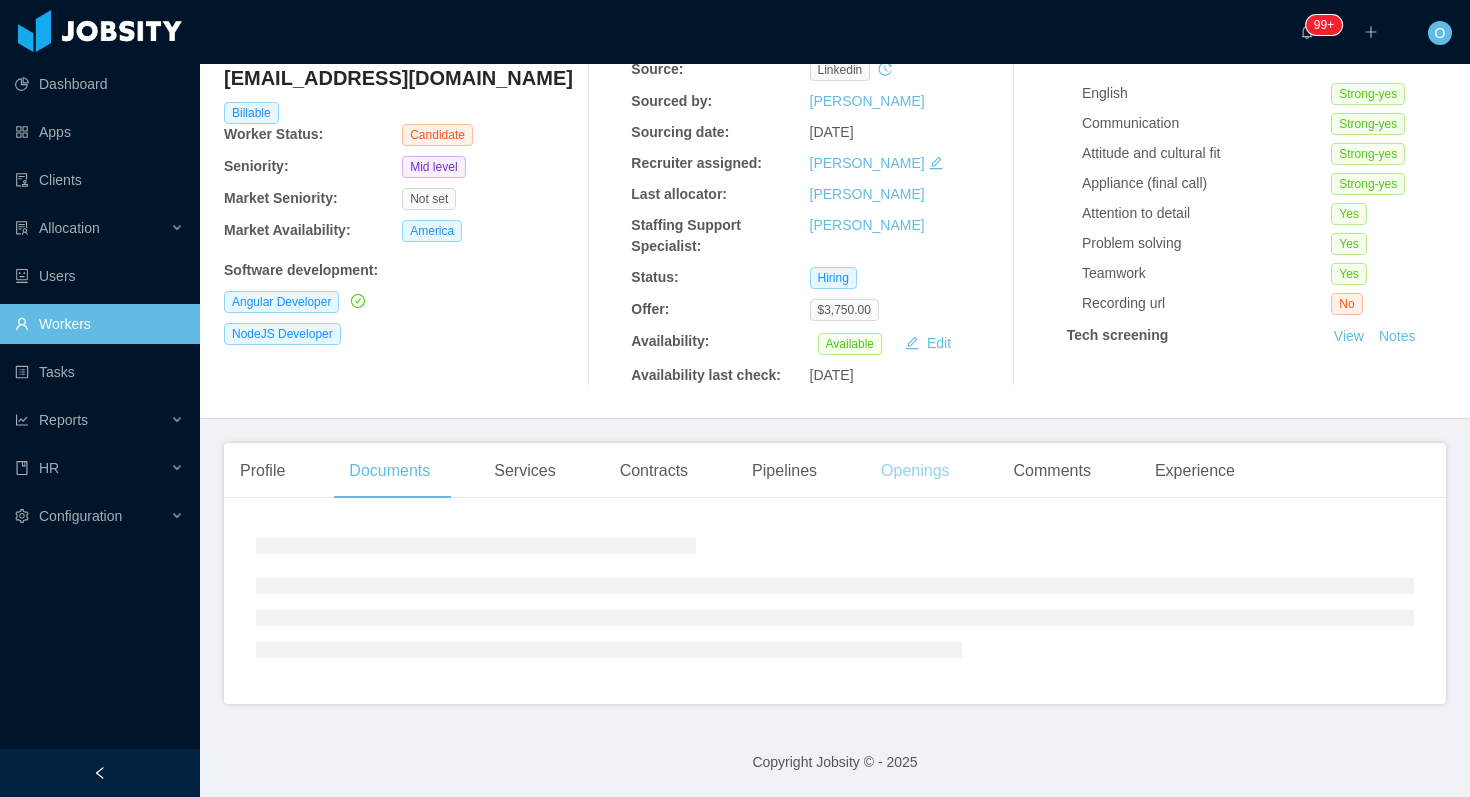scroll, scrollTop: 320, scrollLeft: 0, axis: vertical 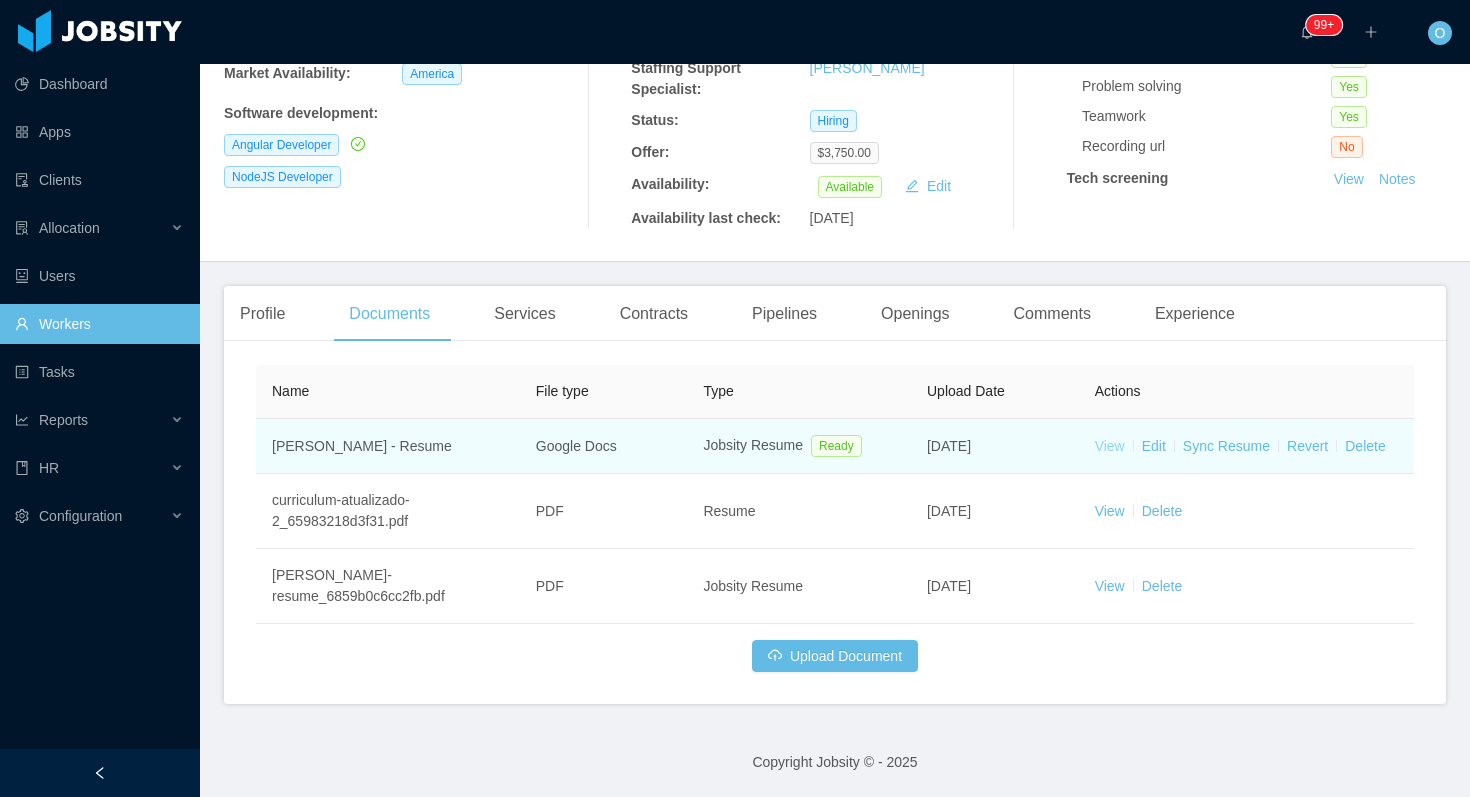 click on "View" at bounding box center (1110, 446) 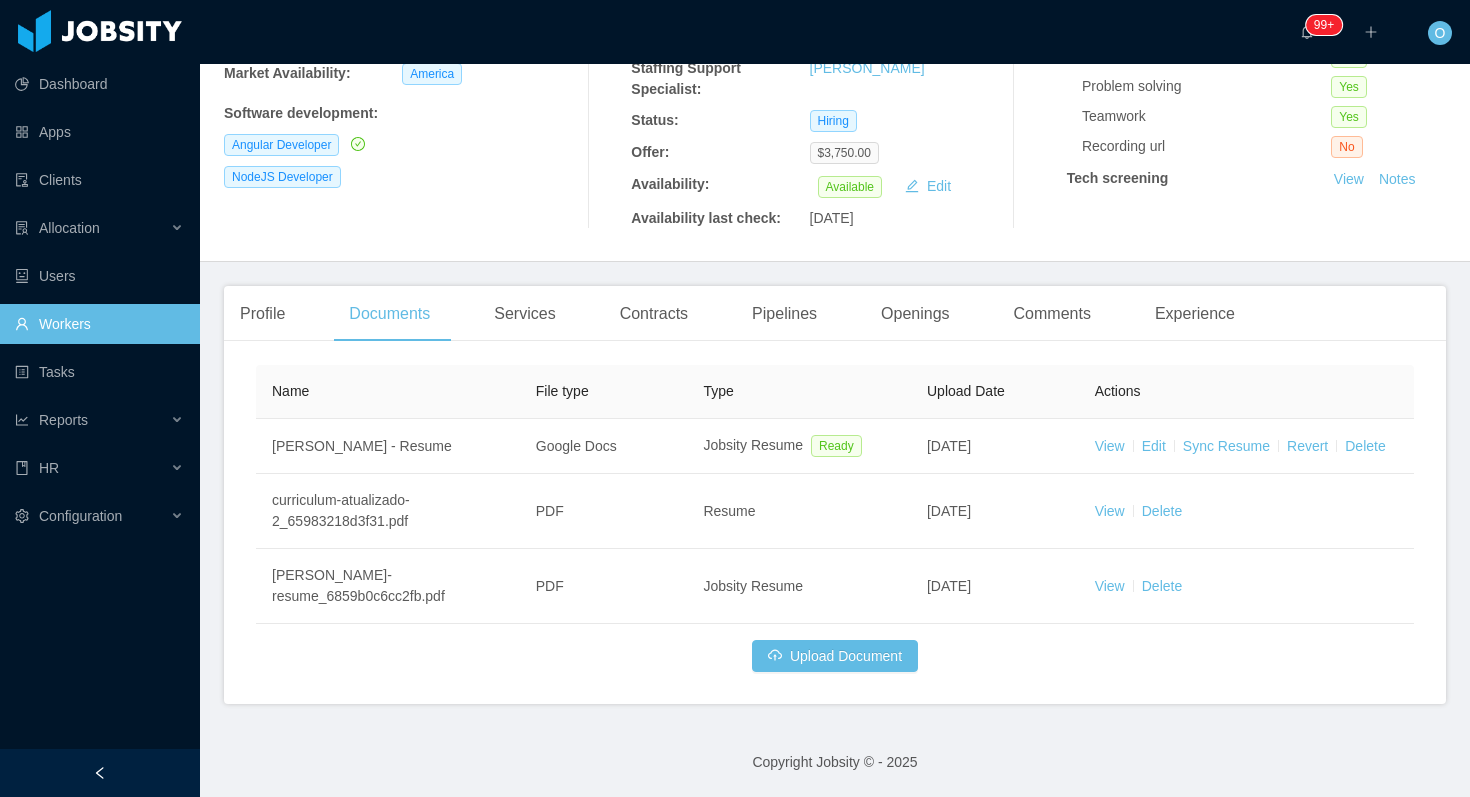 scroll, scrollTop: 0, scrollLeft: 0, axis: both 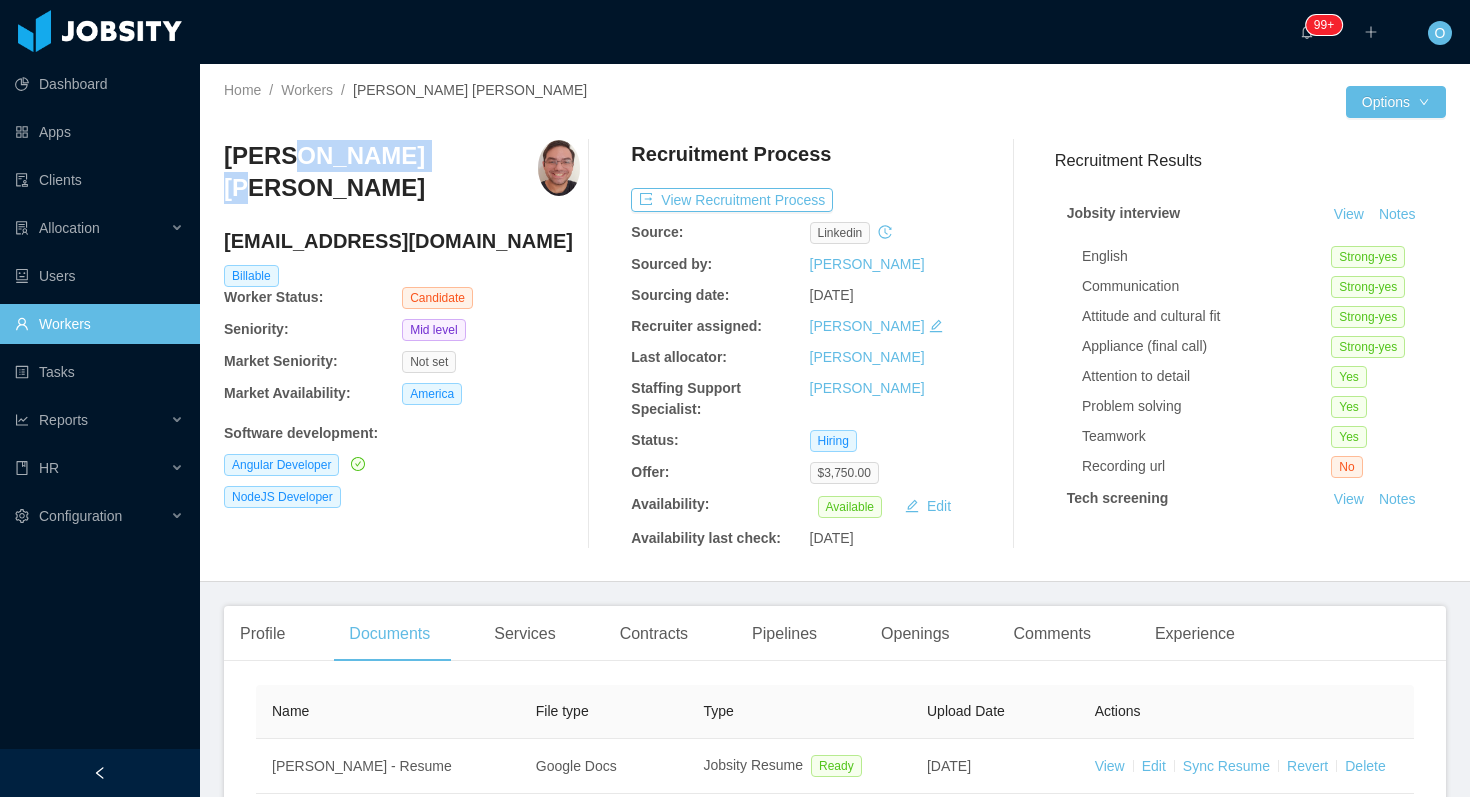 drag, startPoint x: 417, startPoint y: 160, endPoint x: 288, endPoint y: 168, distance: 129.24782 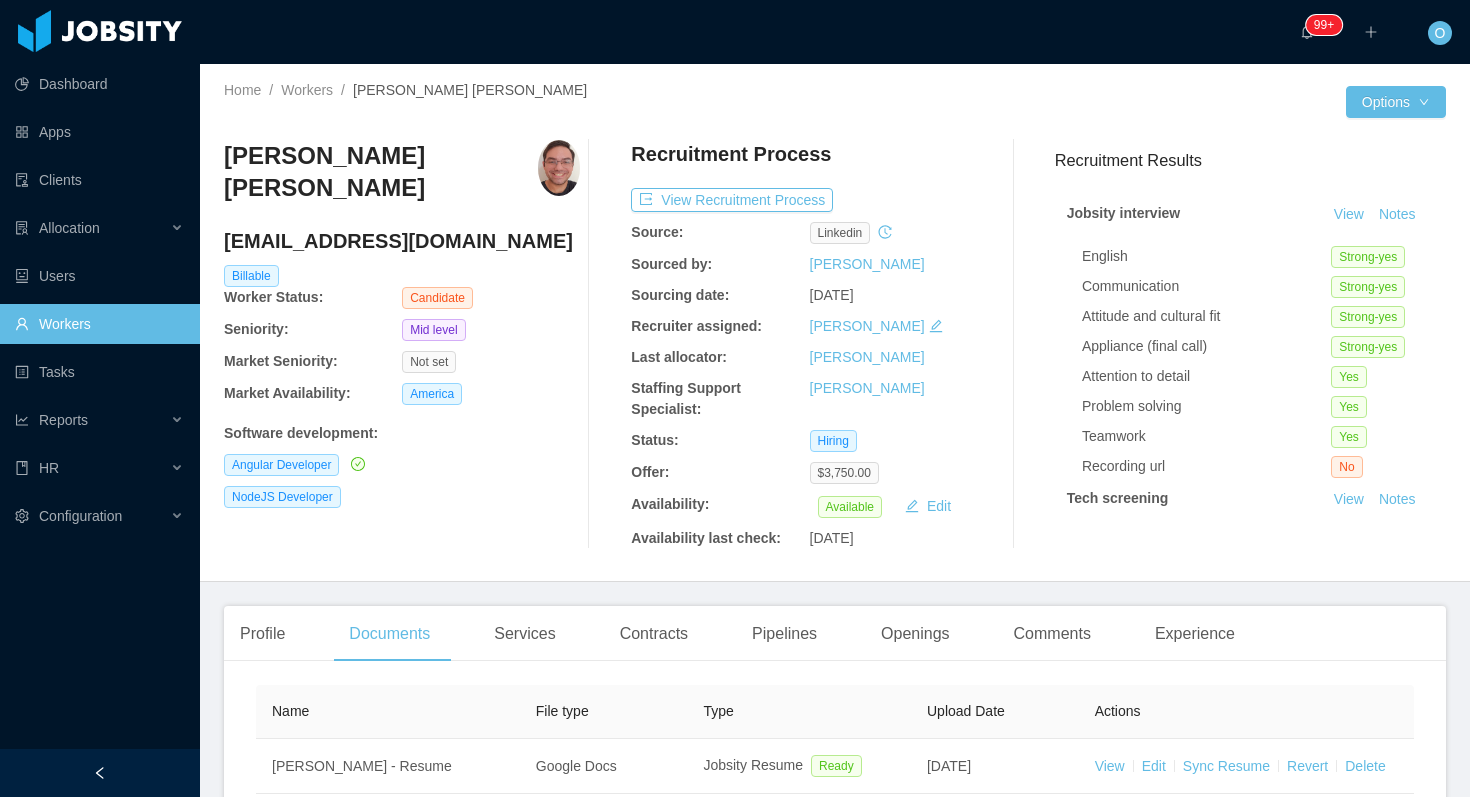 click on "jonhnbsousa@gmail.com" at bounding box center (402, 241) 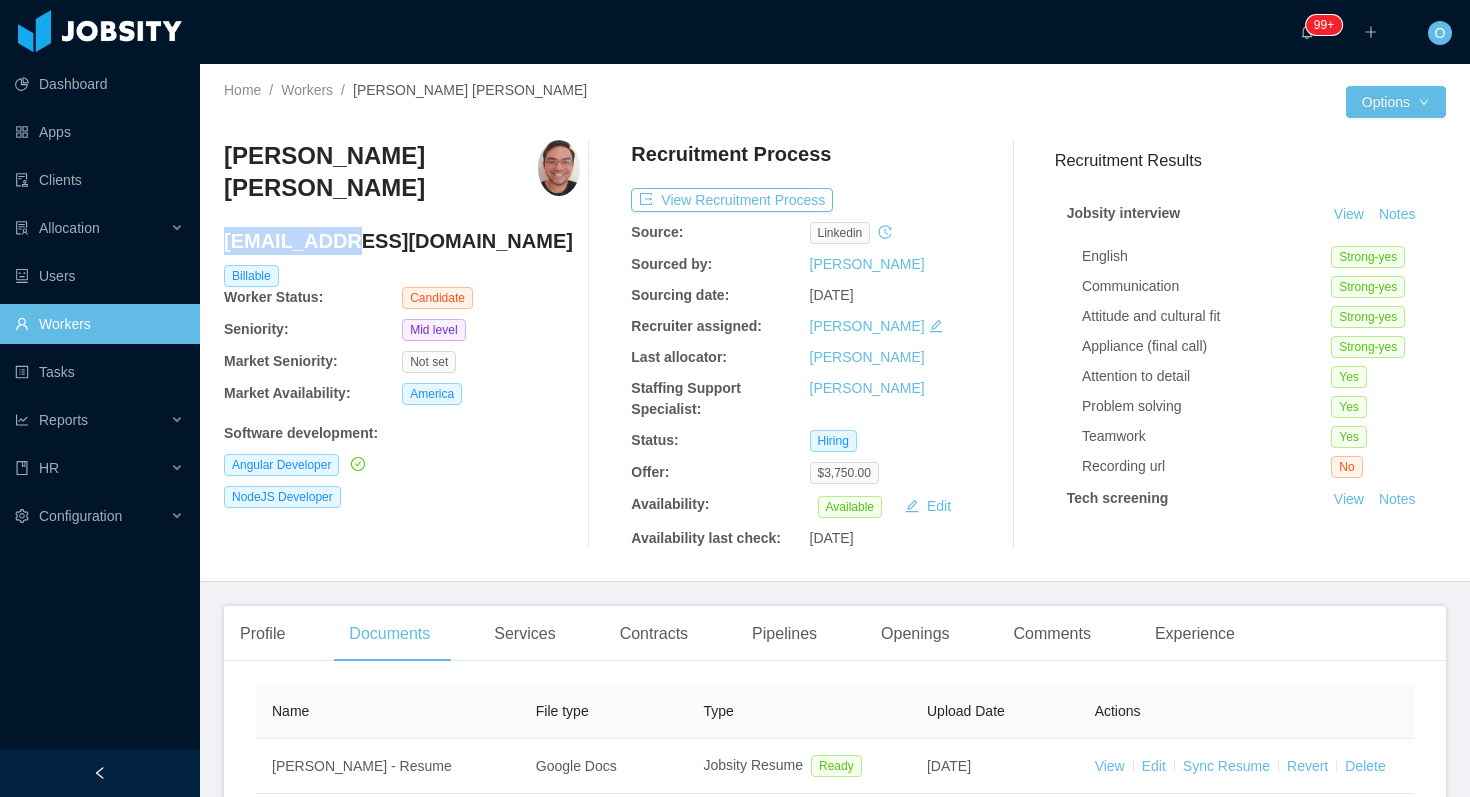 click on "jonhnbsousa@gmail.com" at bounding box center [402, 241] 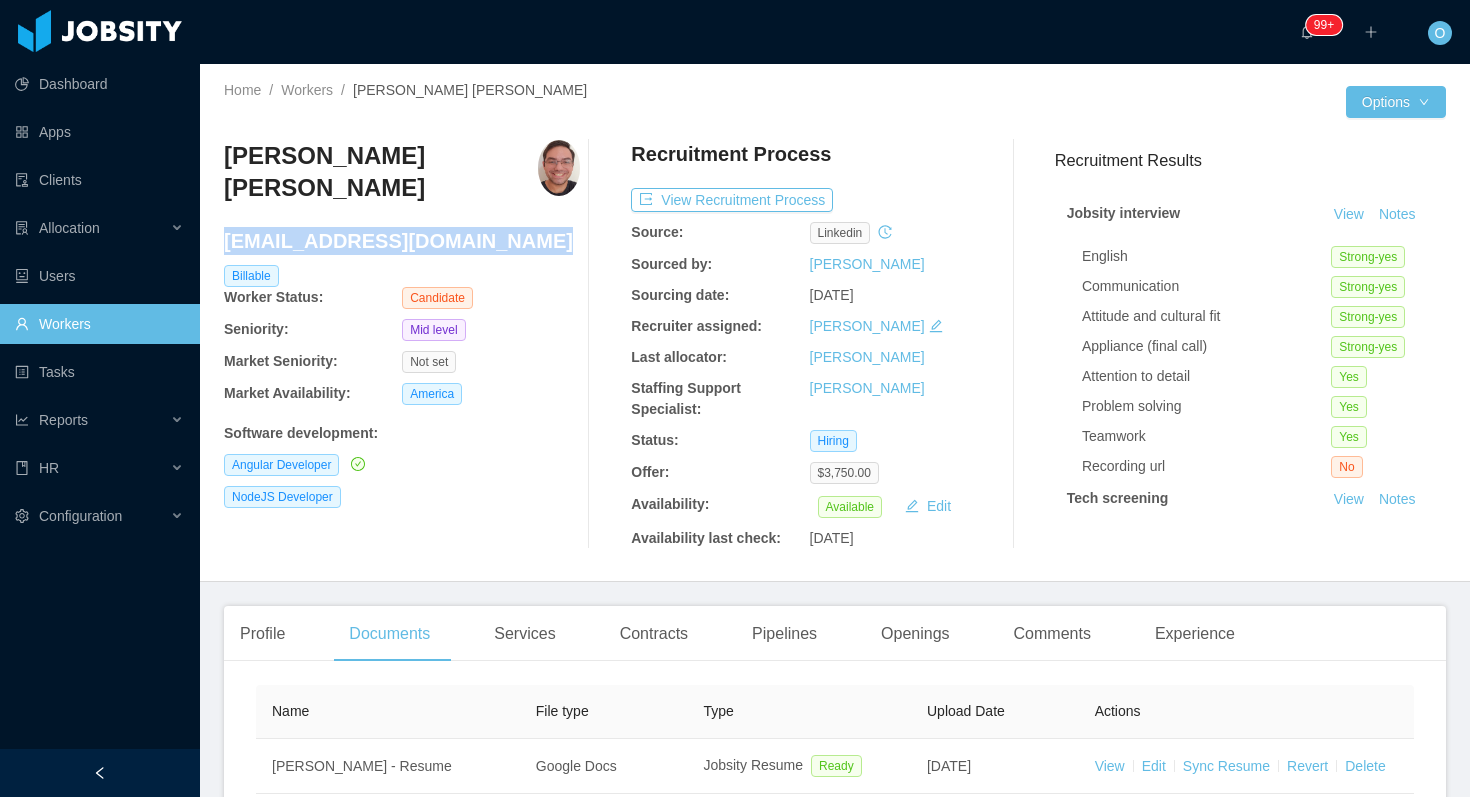 click on "jonhnbsousa@gmail.com" at bounding box center [402, 241] 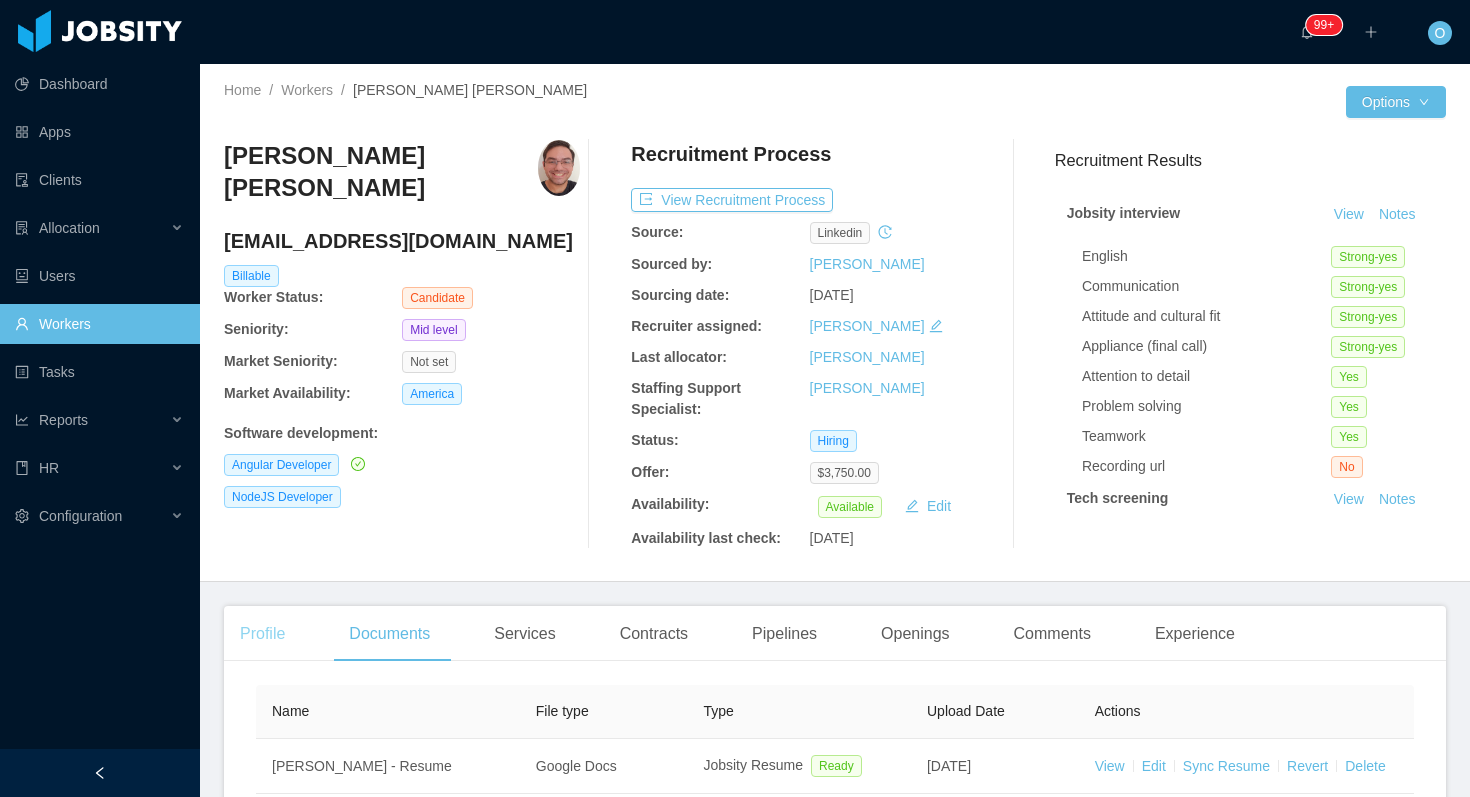 click on "Profile" at bounding box center (262, 634) 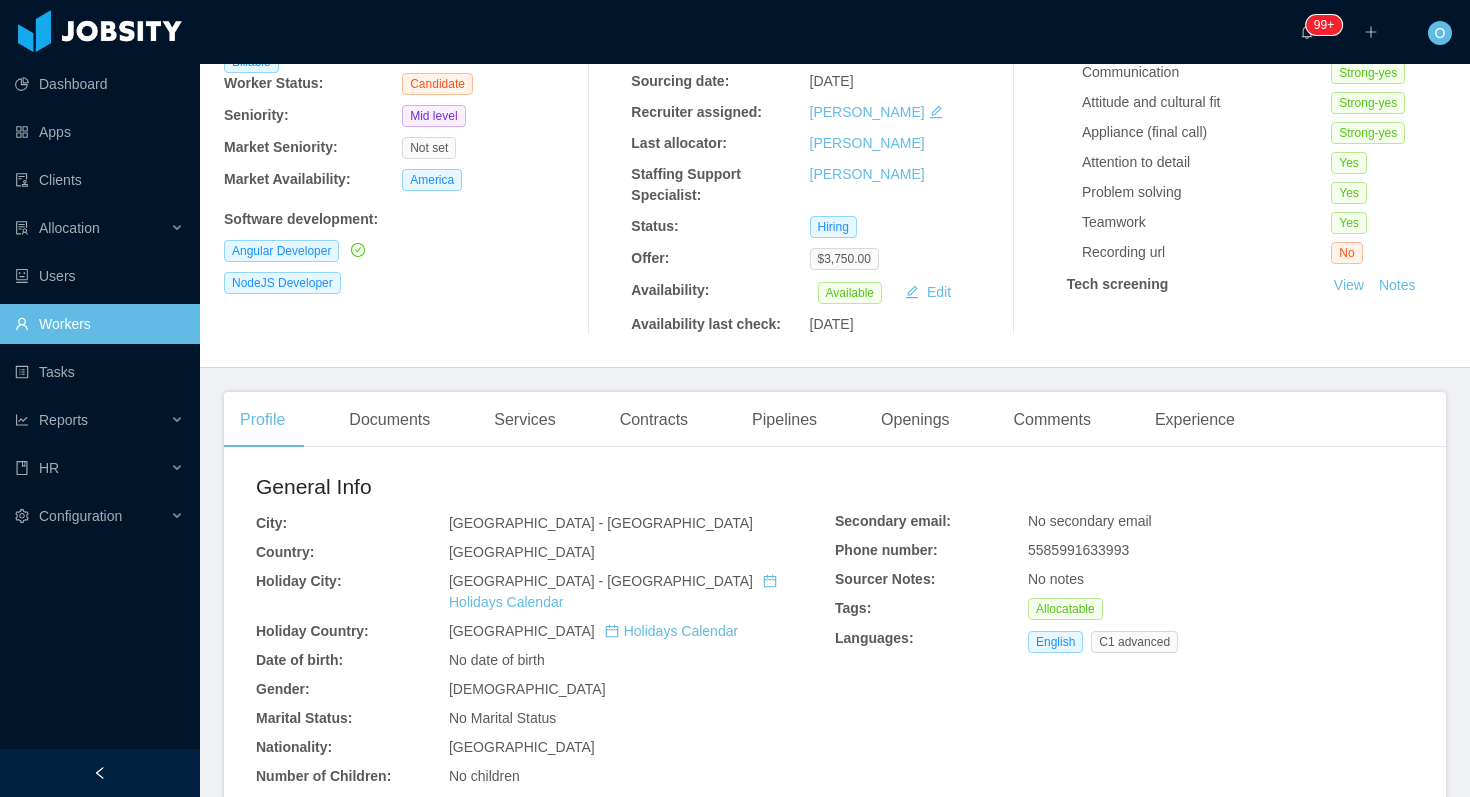 scroll, scrollTop: 226, scrollLeft: 0, axis: vertical 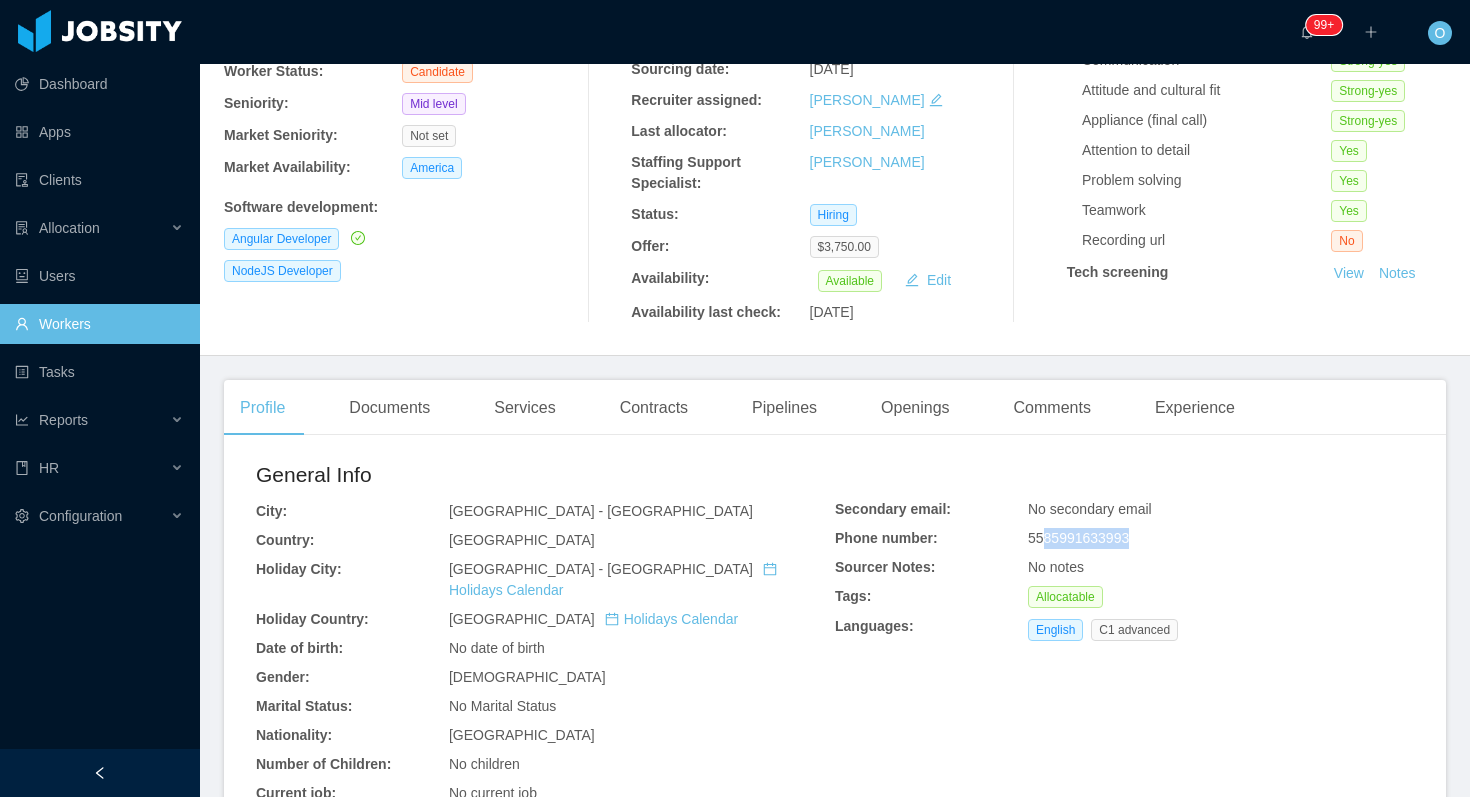 drag, startPoint x: 1153, startPoint y: 533, endPoint x: 1046, endPoint y: 543, distance: 107.46627 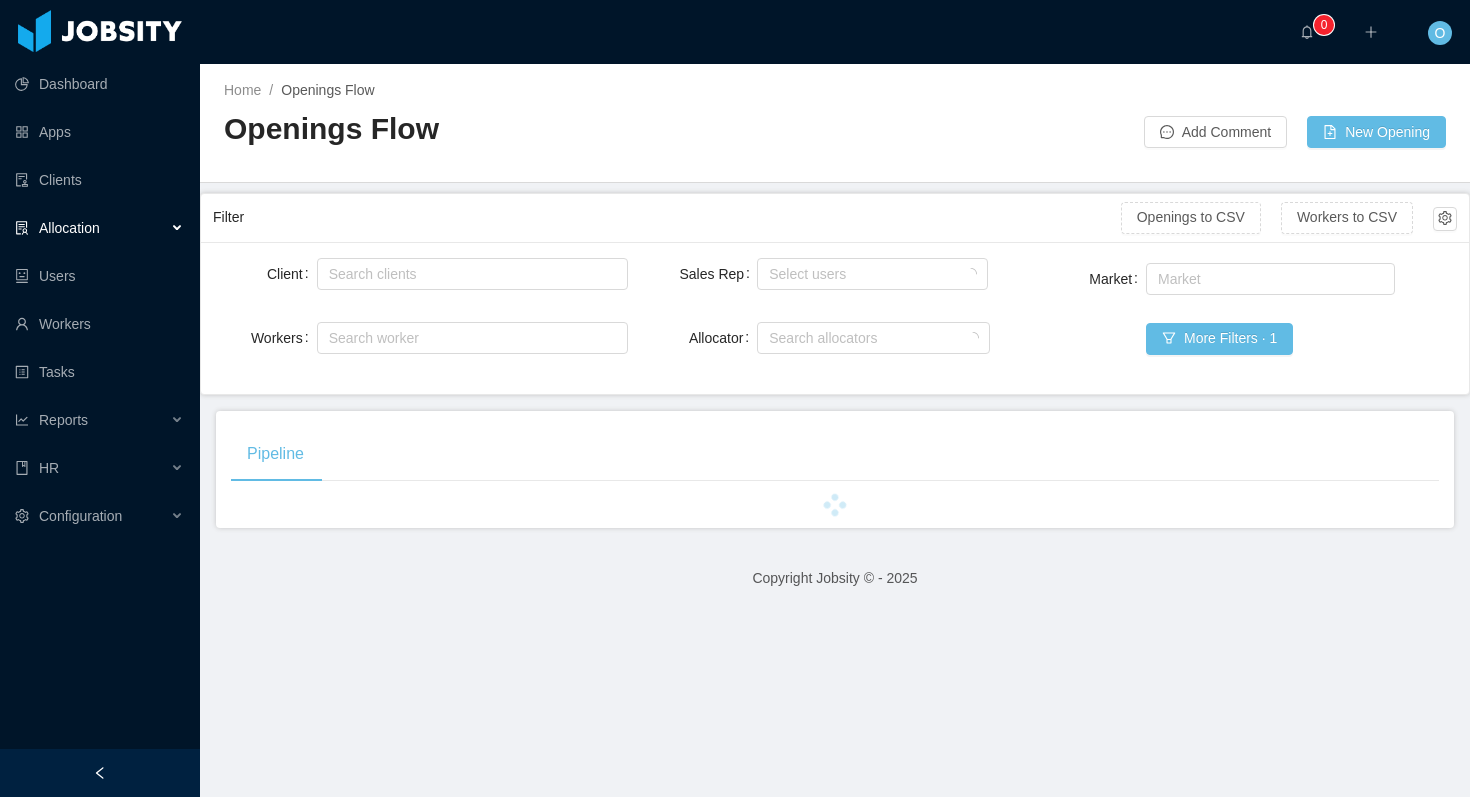 scroll, scrollTop: 0, scrollLeft: 0, axis: both 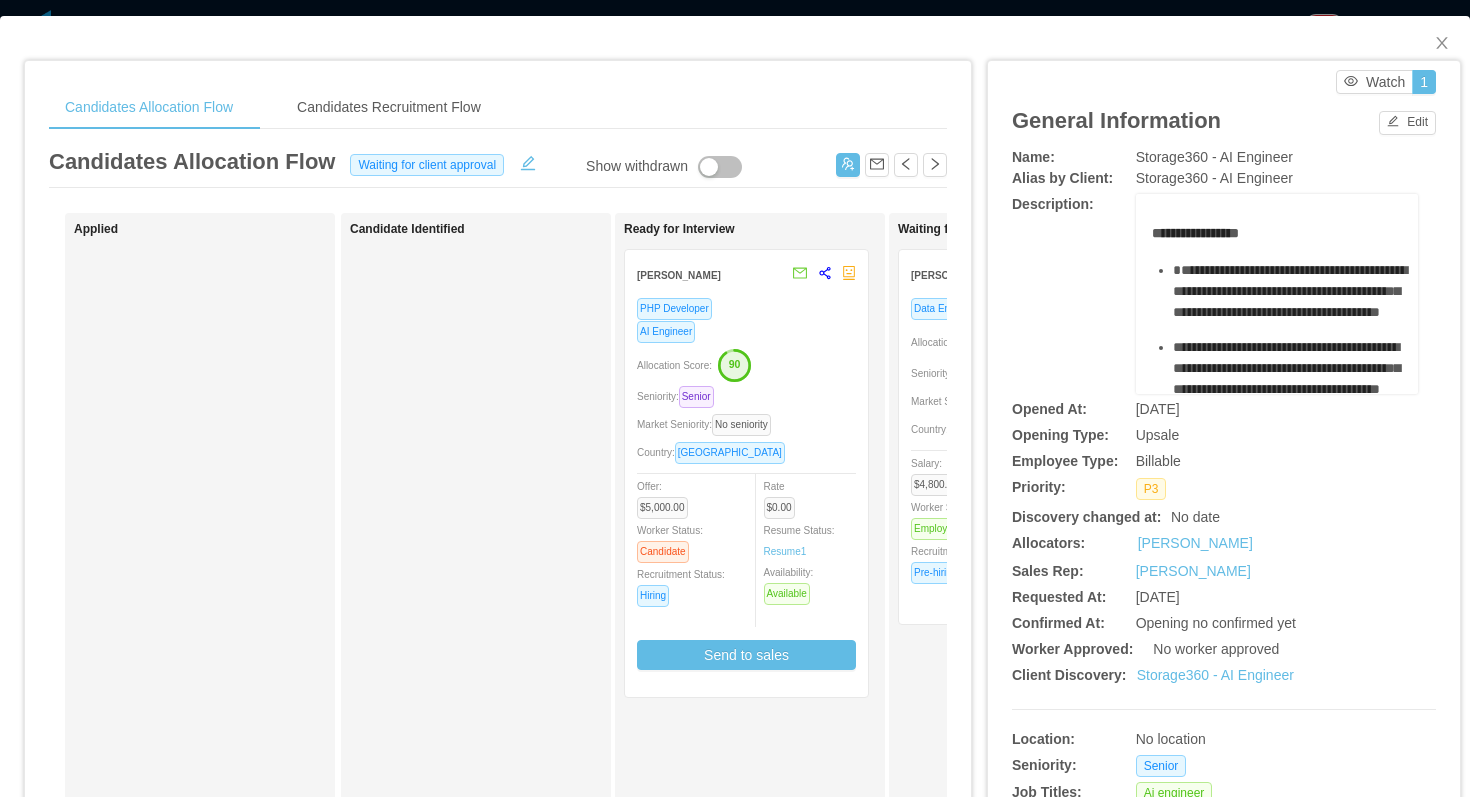 click on "Seniority:   Senior" at bounding box center (746, 396) 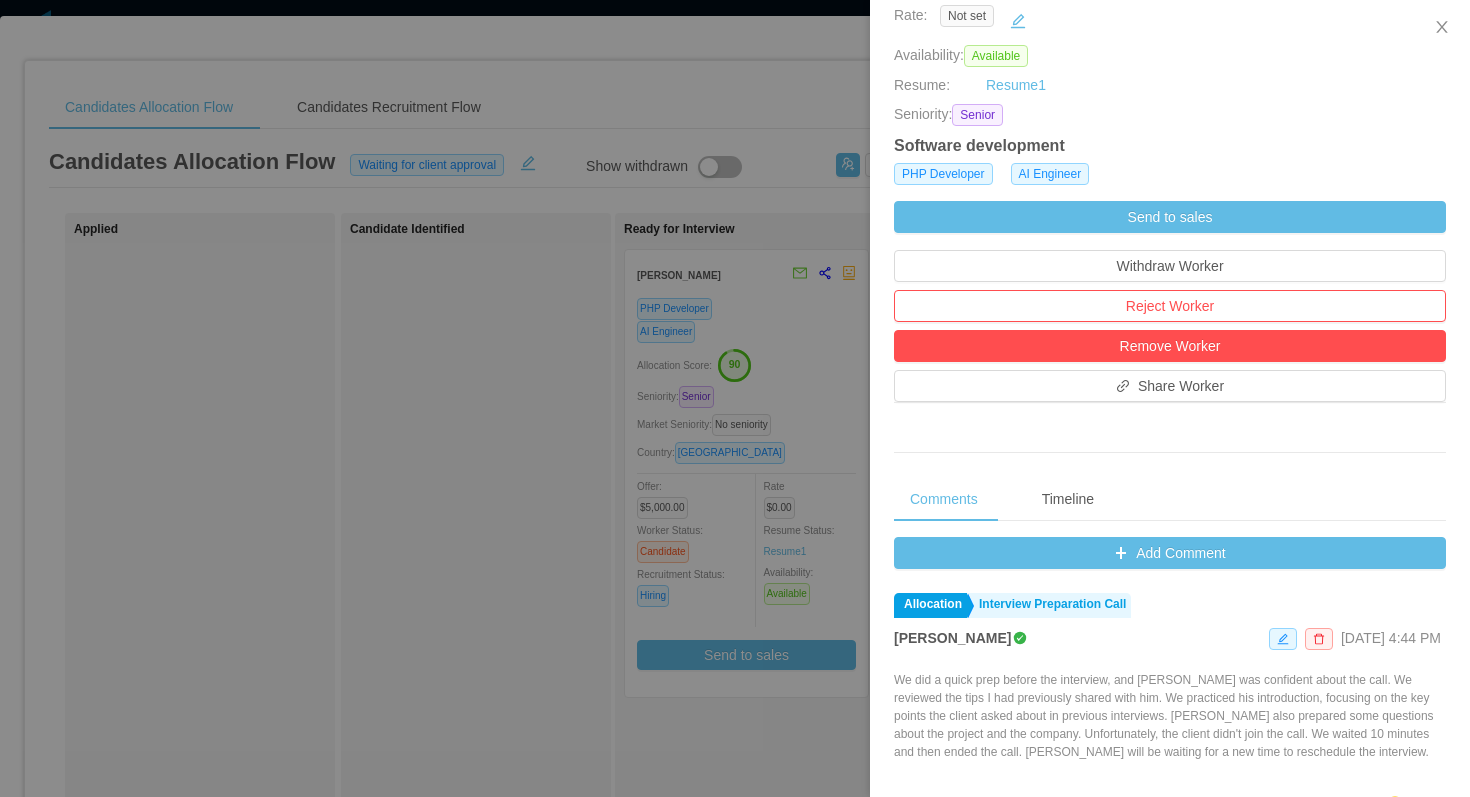 scroll, scrollTop: 438, scrollLeft: 0, axis: vertical 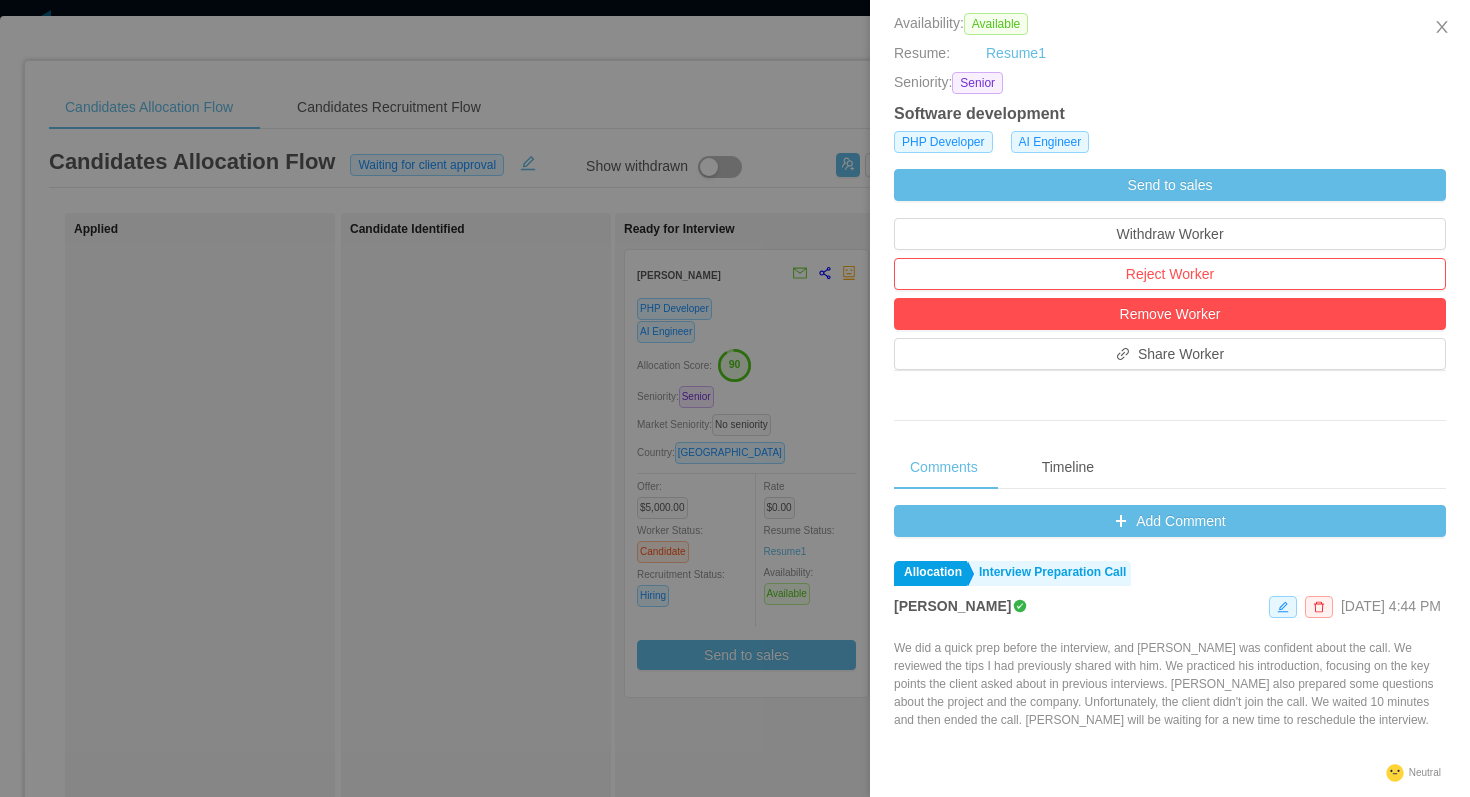 click on "Comments Timeline Add Comment Allocation Interview Preparation Call Omar Nieves Jul 15th, 2025 4:44 PM We did a quick prep before the interview, and Alberto was confident about the call. We reviewed the tips I had previously shared with him. We practiced his introduction, focusing on the key points the client asked about in previous interviews. Alberto also prepared some questions about the project and the company. Unfortunately, the client didn't join the call. We waited 10 minutes and then ended the call. Alberto will be waiting for a new time to reschedule the interview.  .st2{fill:#2a2522} Neutral Allocation Client Feedback Santiago Mino Jul 15th, 2025 9:36 AM Can we push this 30 minutes? I just realized I am double booked! .st2{fill:#2a2522} Neutral Allocation Interview Scheduled Omar Nieves Jul 14th, 2025 1:19 PM First Interview Tuesday, July 15th, 4 PM ET .st2{fill:#2a2522} Neutral Allocation Sent To Sales Omar Nieves Jul 4th, 2025 12:06 PM was sent to the Sales Team" at bounding box center [1170, 799] 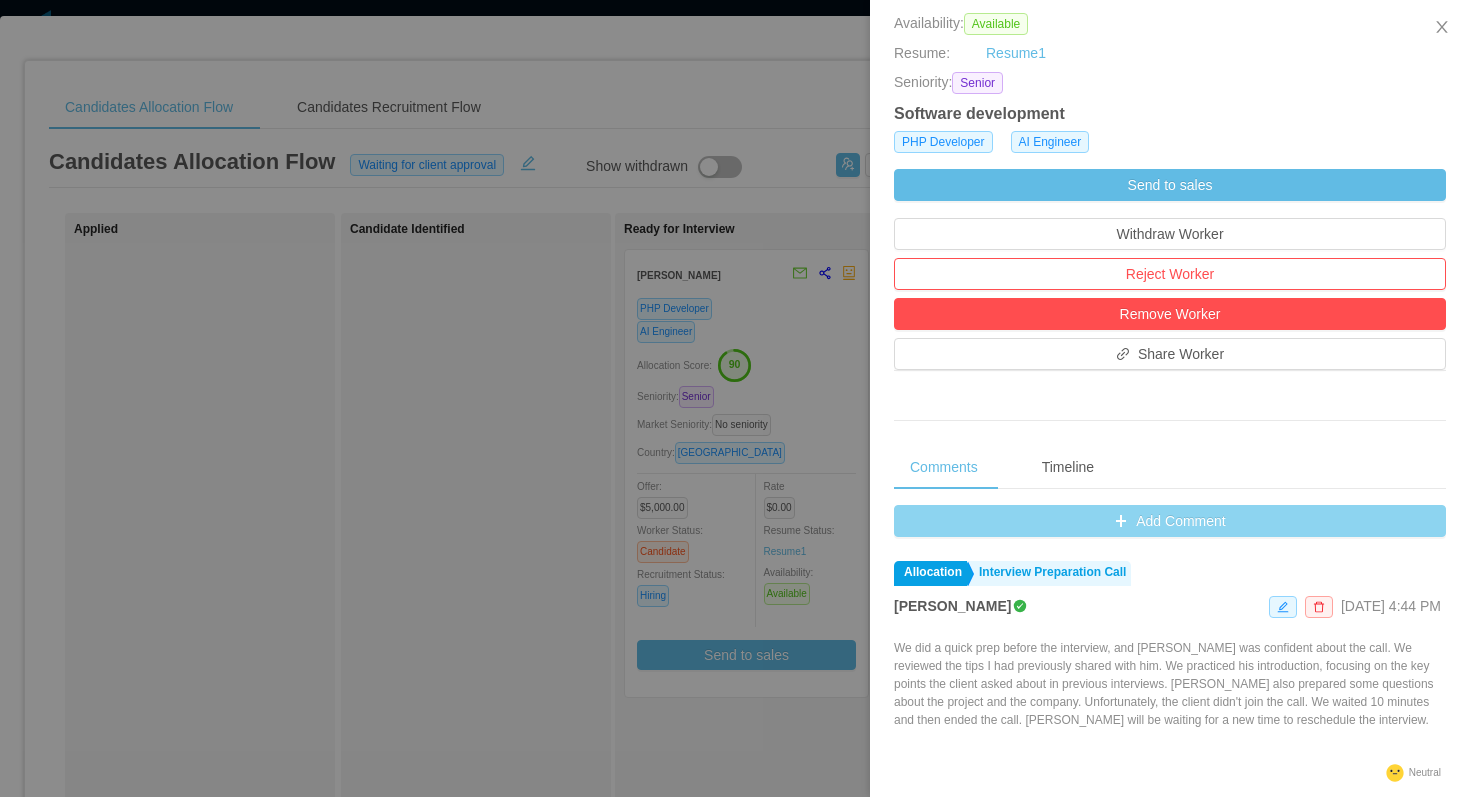 click on "Add Comment" at bounding box center (1170, 521) 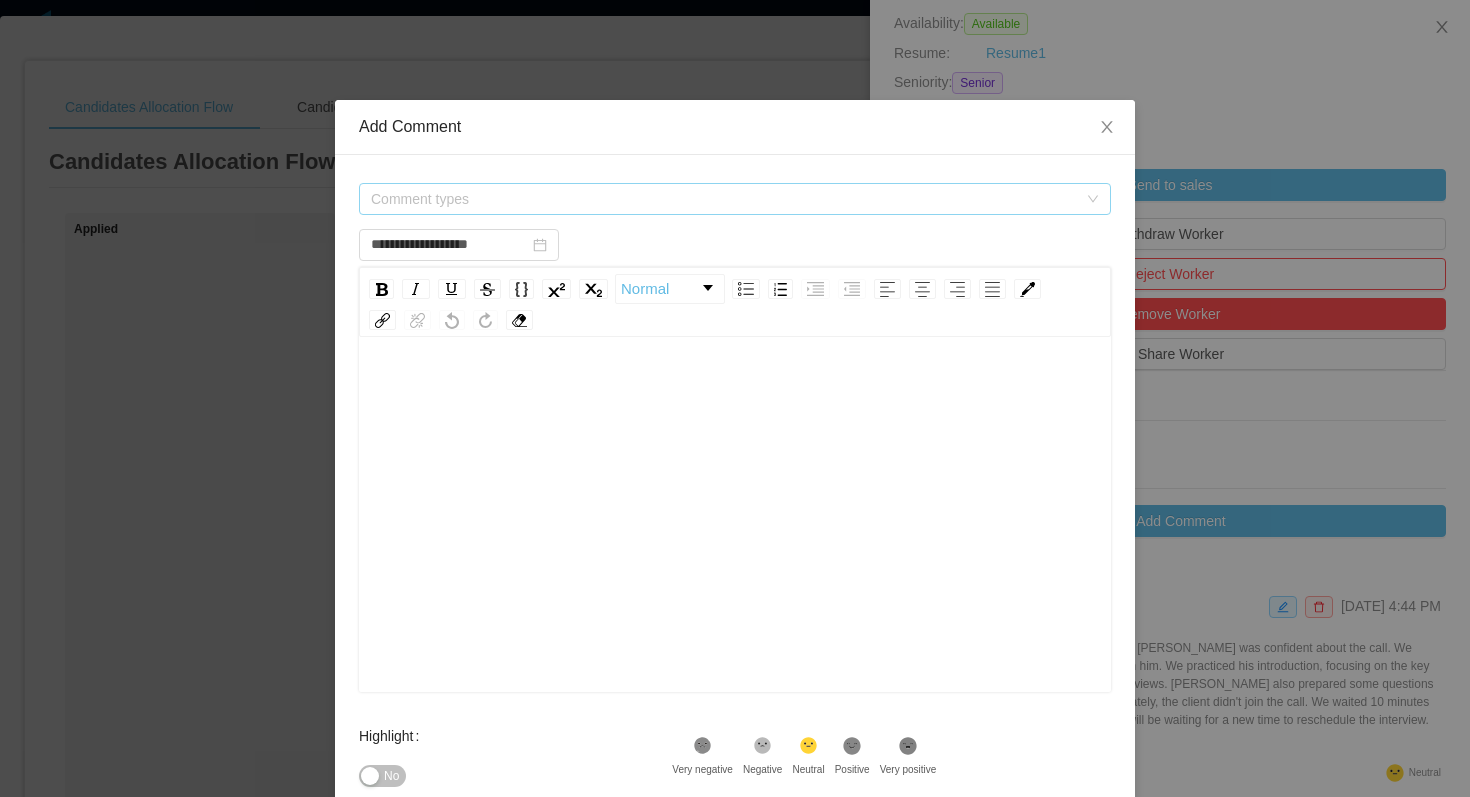click on "Comment types" at bounding box center (724, 199) 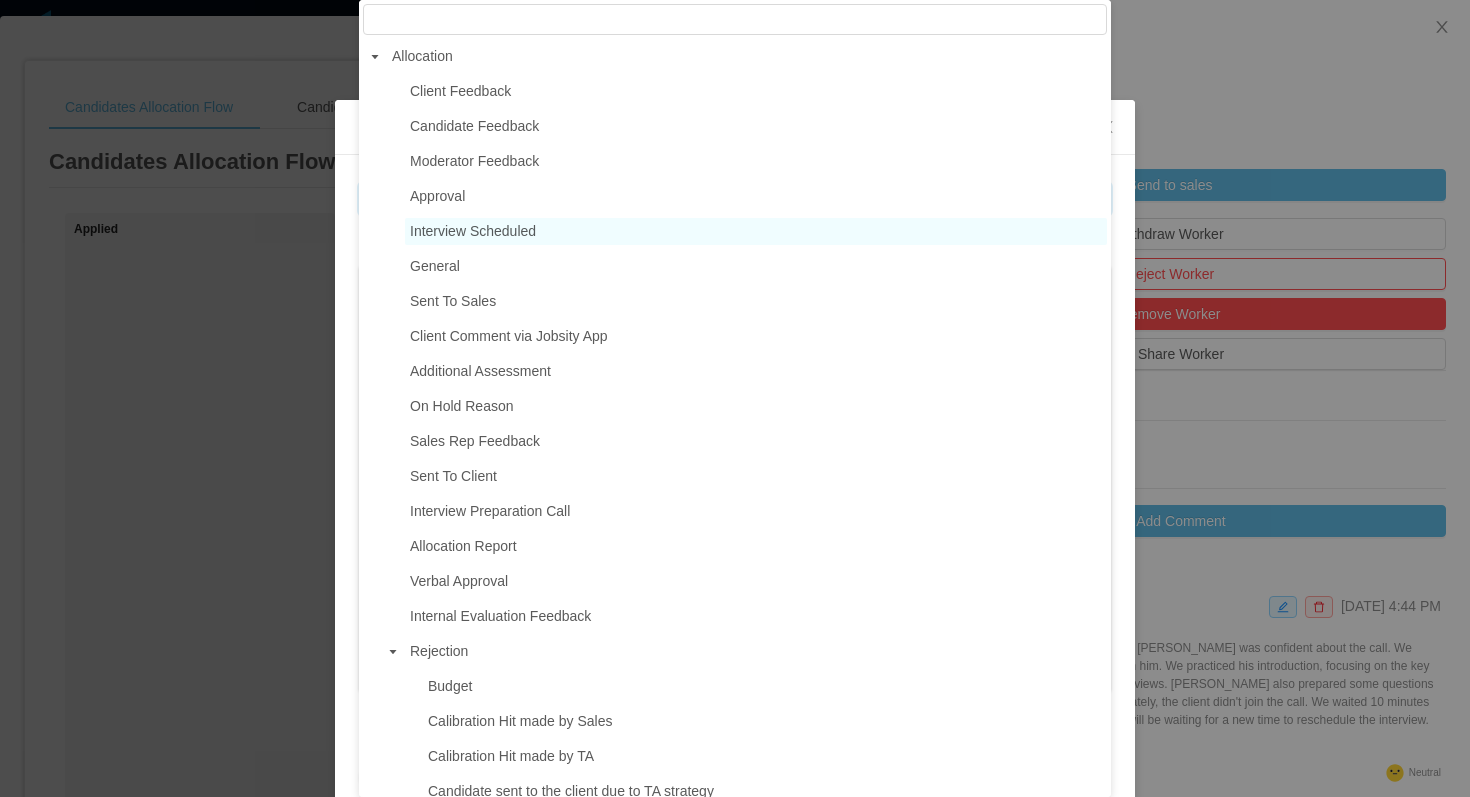 type on "**********" 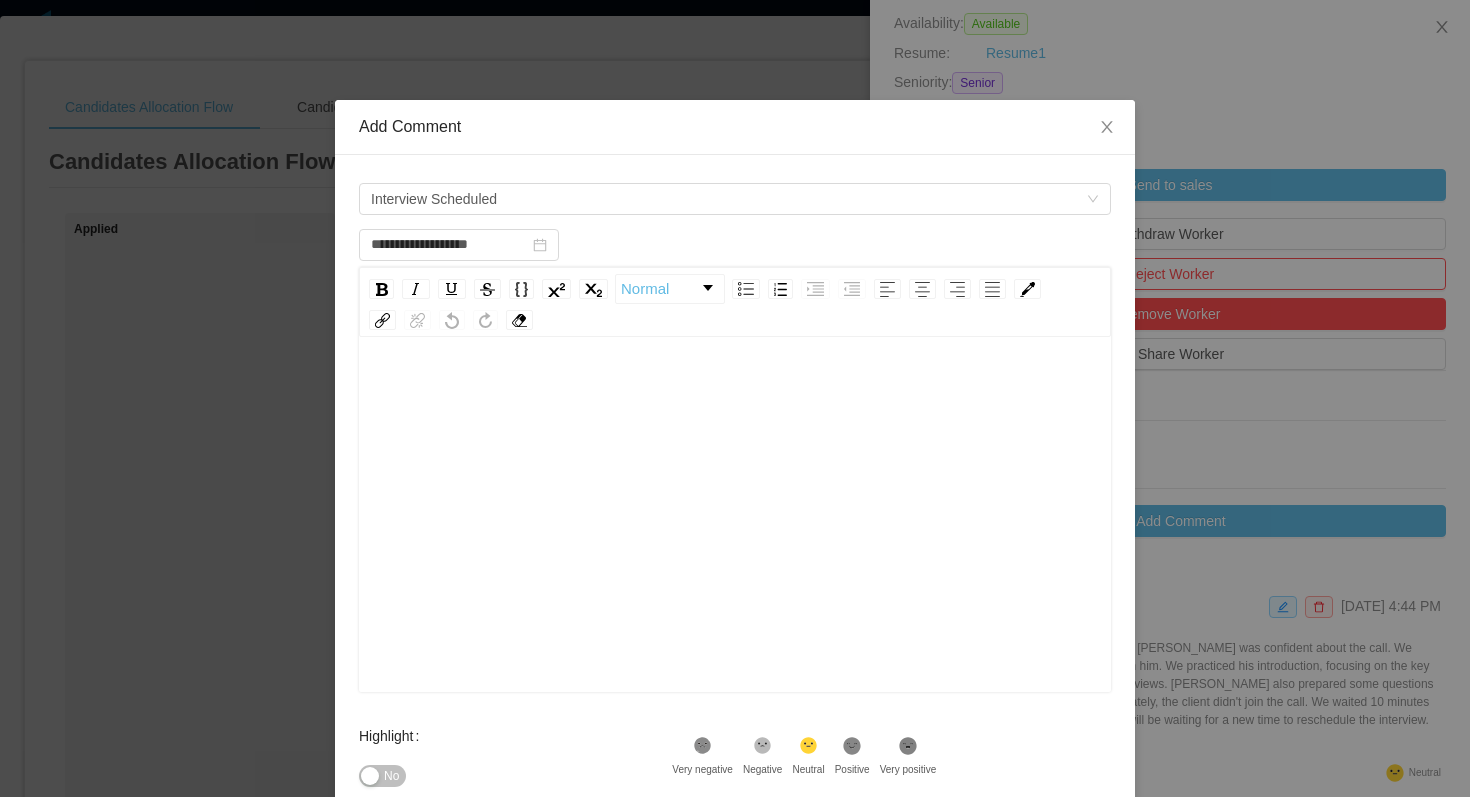 click at bounding box center [735, 546] 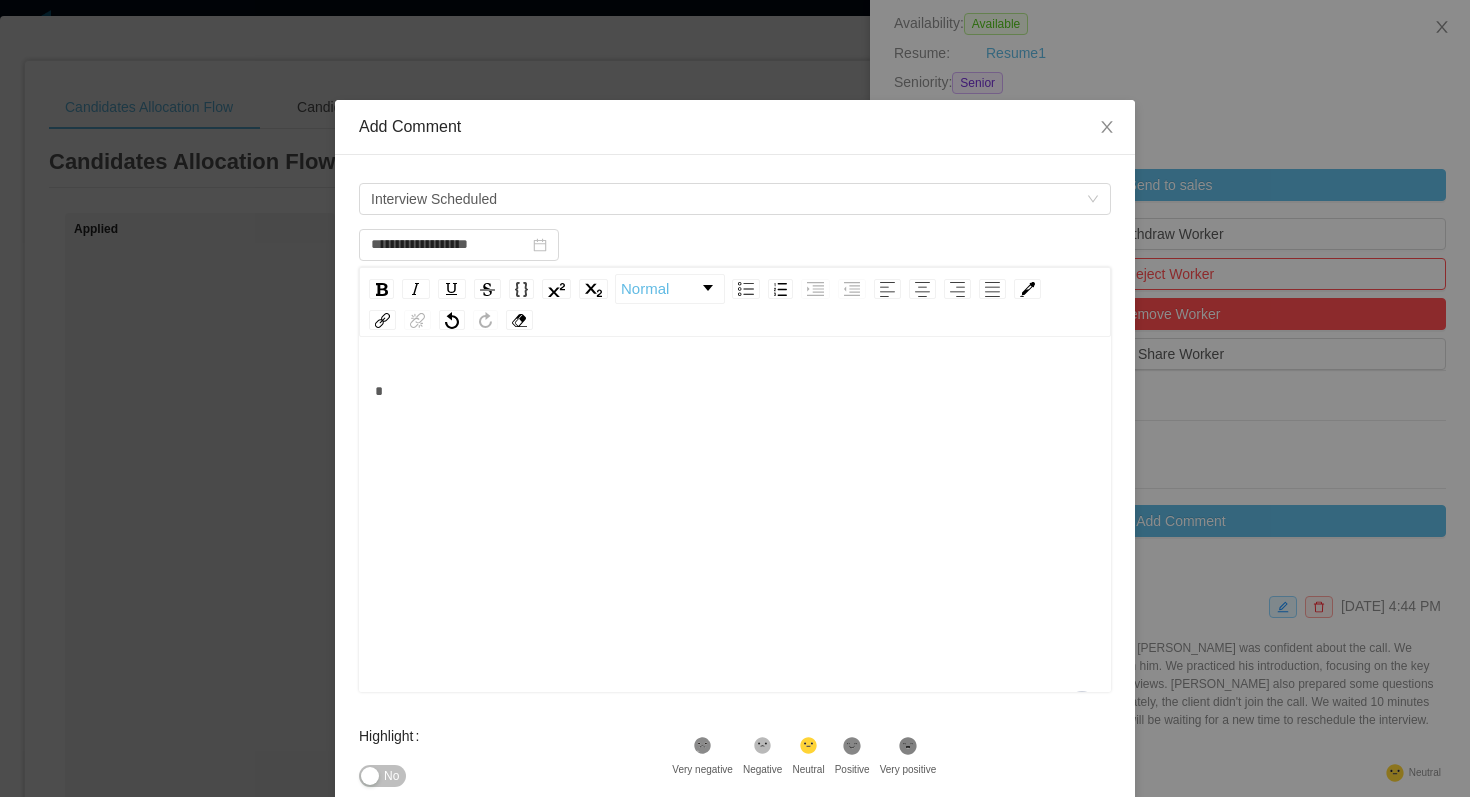 type 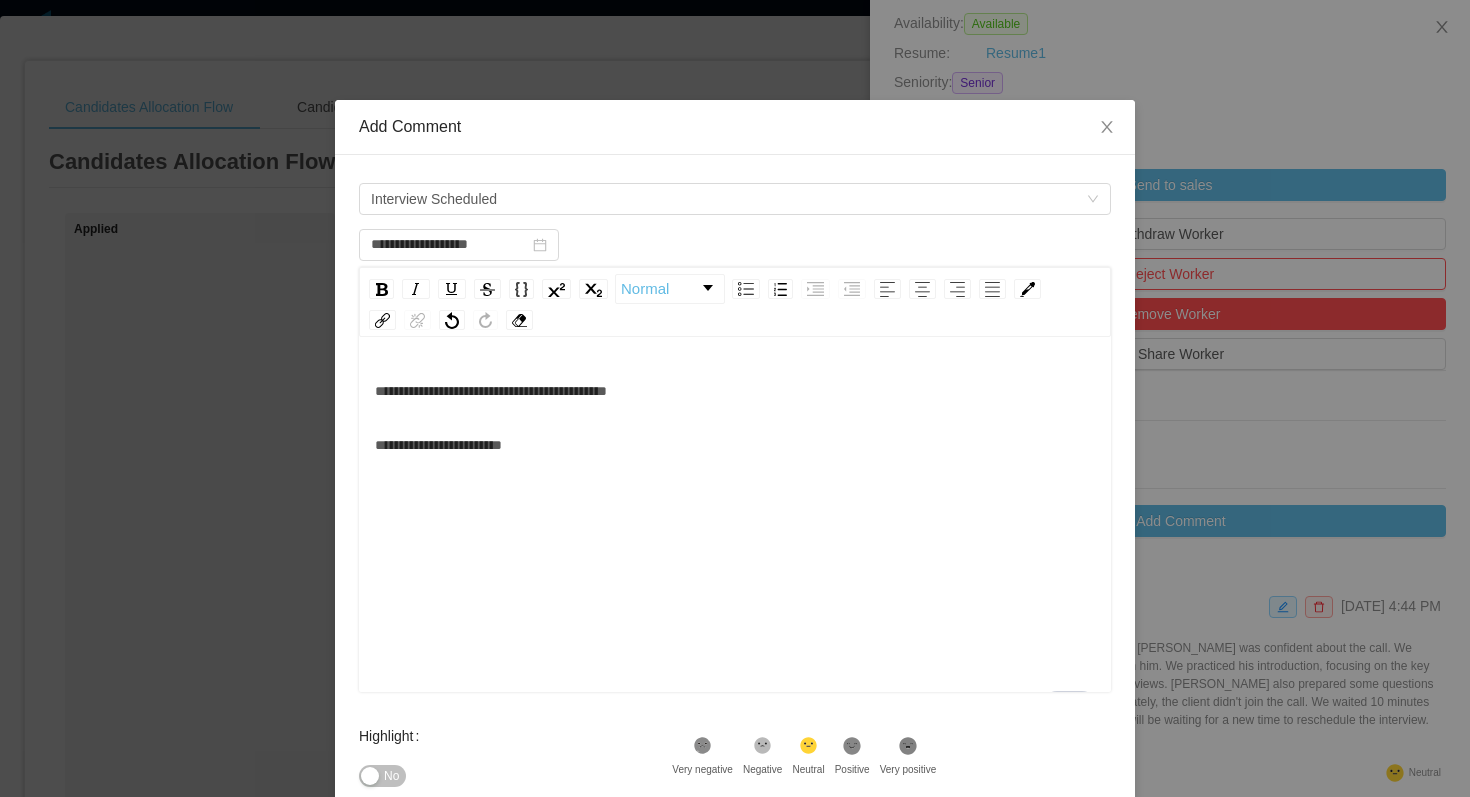scroll, scrollTop: 124, scrollLeft: 0, axis: vertical 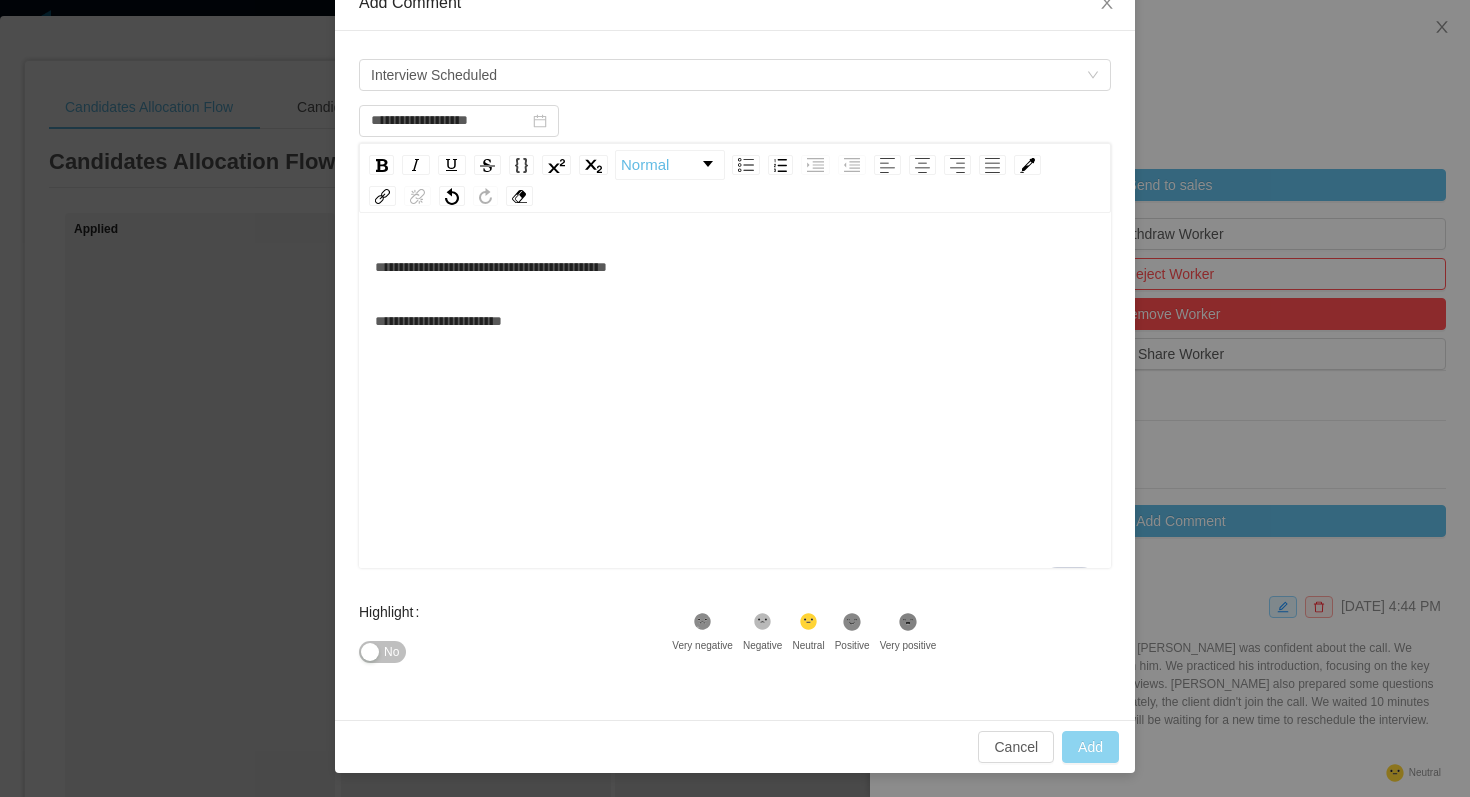 type on "**********" 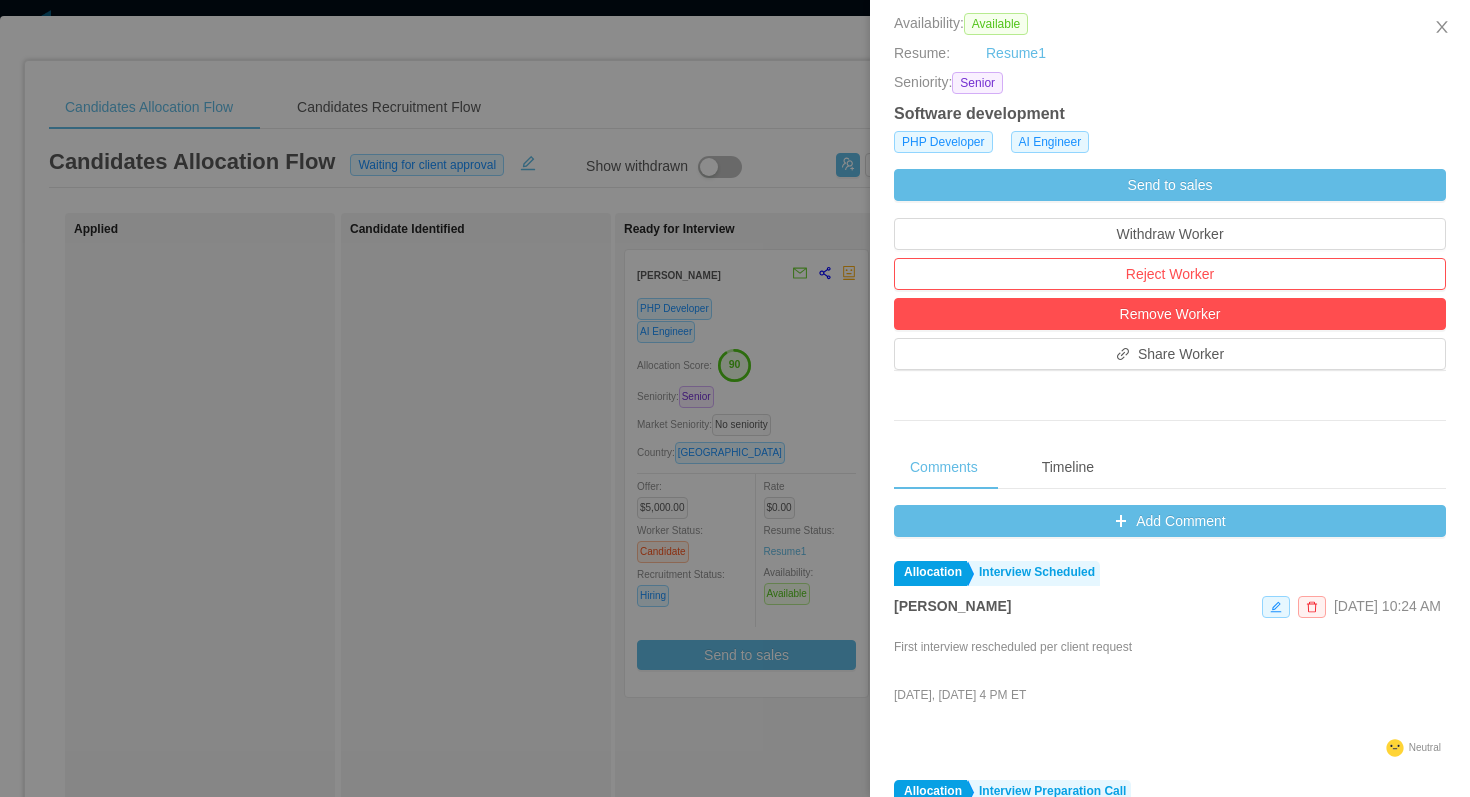 click at bounding box center [735, 398] 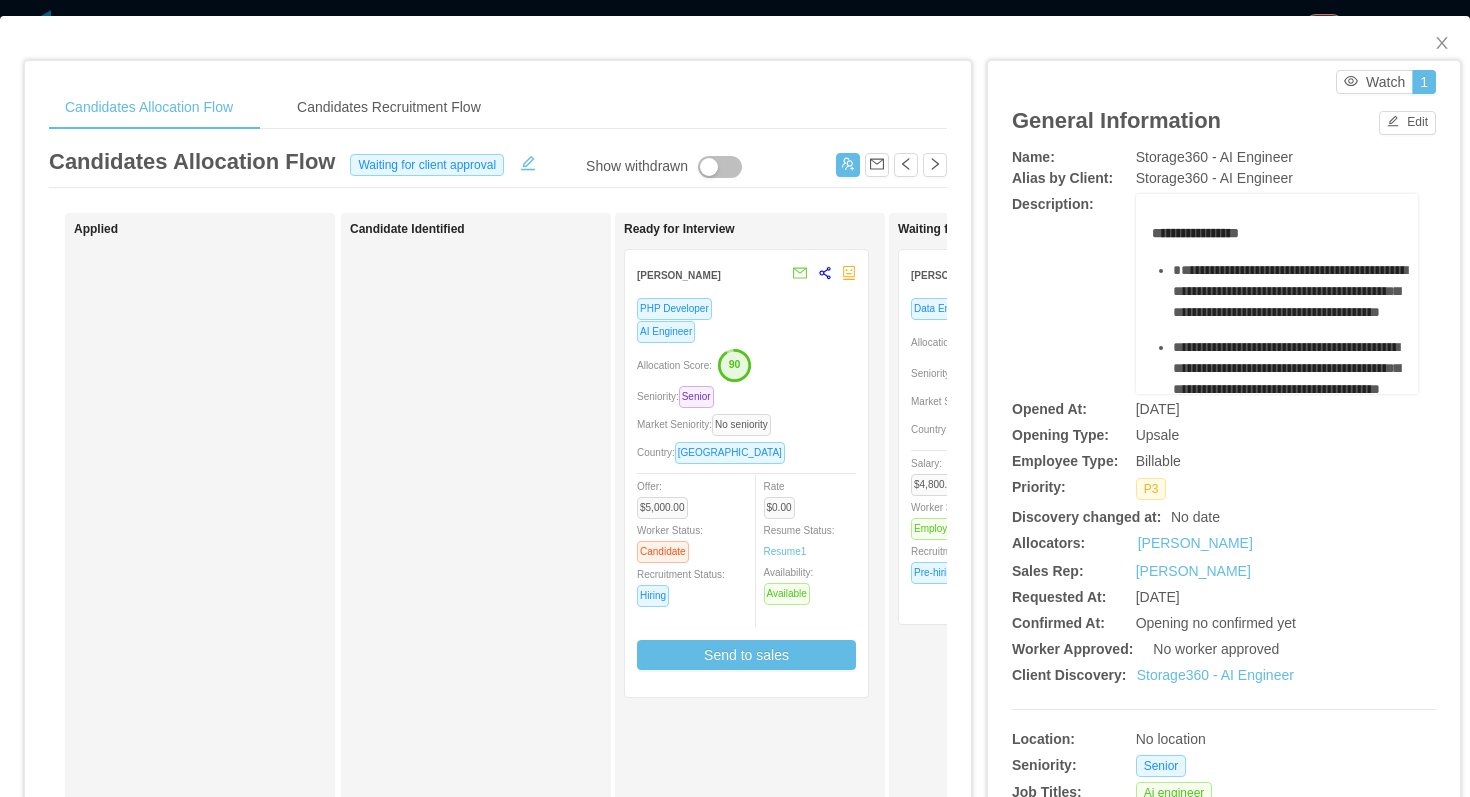 click on "Candidates Allocation Flow Candidates Recruitment Flow  Candidates Allocation Flow   Waiting for client approval   Show withdrawn Applied Candidate Identified Ready for Interview Alberto Rosas PHP Developer AI Engineer Allocation Score:   90 Seniority:   Senior Market Seniority:   No seniority Country:   Mexico Offer:  $5,000.00 Worker Status:   Candidate Recruitment Status:   Hiring Rate $0.00 Resume Status:   Resume  1 Availability:     Available Send to sales Waiting for Client Approval Facundo Vogel Data Engineer Allocation Score:   58 Seniority:   Senior Market Seniority:   Senior Country:   Argentina Salary:  $4,800.00 Worker Status:   Employee Recruitment Status:   Pre-hiring Rate $8,200.00 Resume Status:   Resume  1 Availability:     Not Available Approved Discarded Rejected" at bounding box center (498, 657) 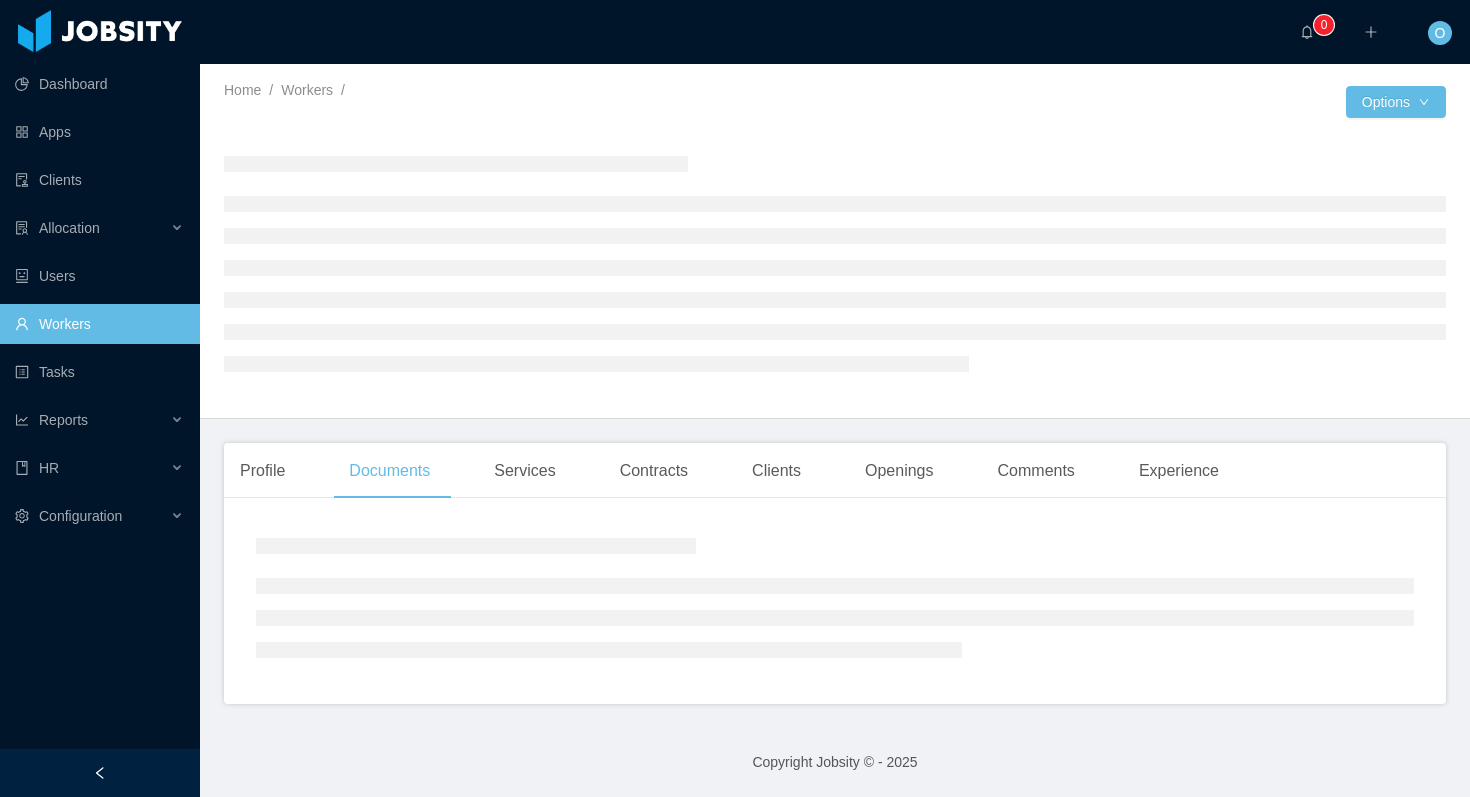 scroll, scrollTop: 0, scrollLeft: 0, axis: both 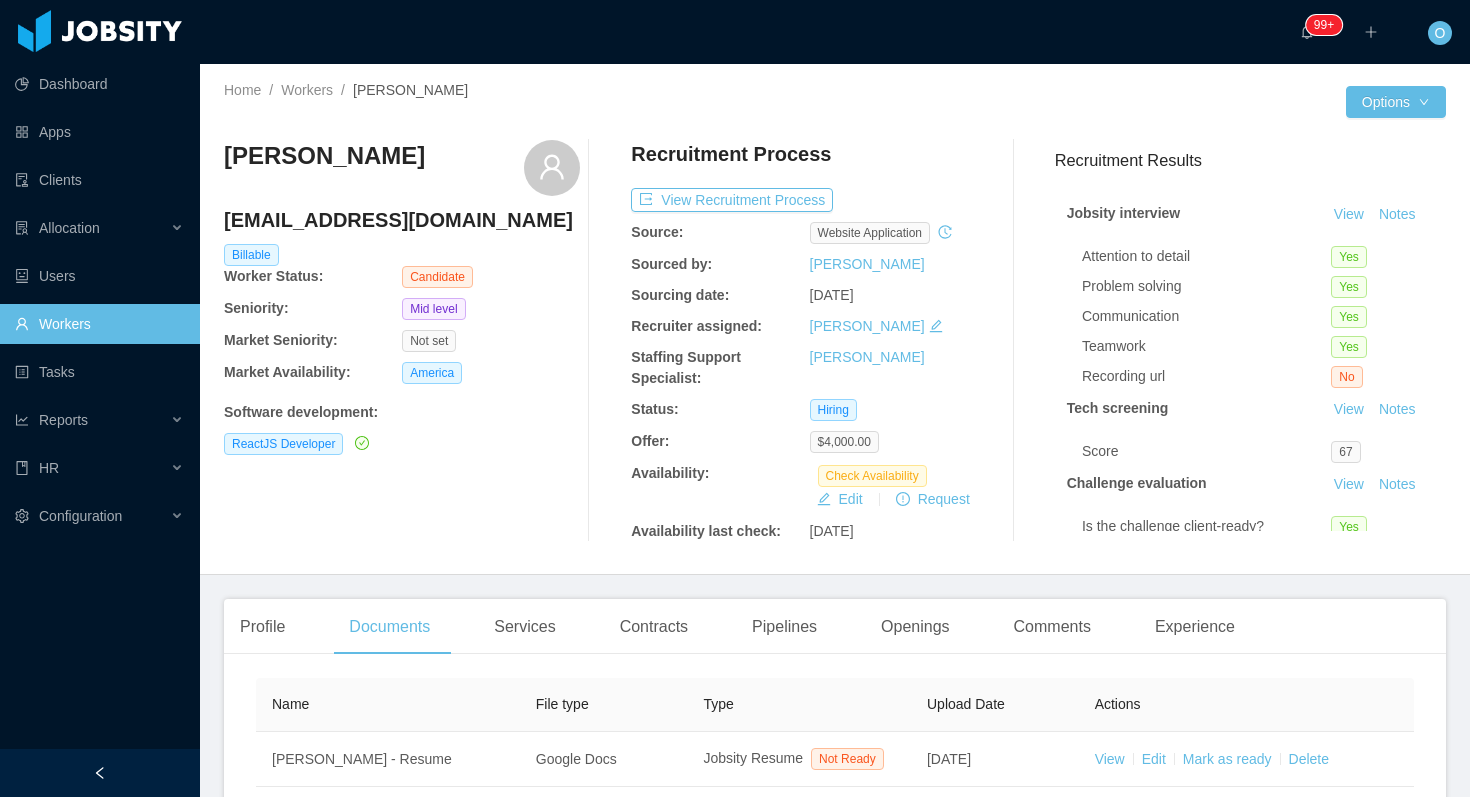 click on "Software development :" at bounding box center [402, 412] 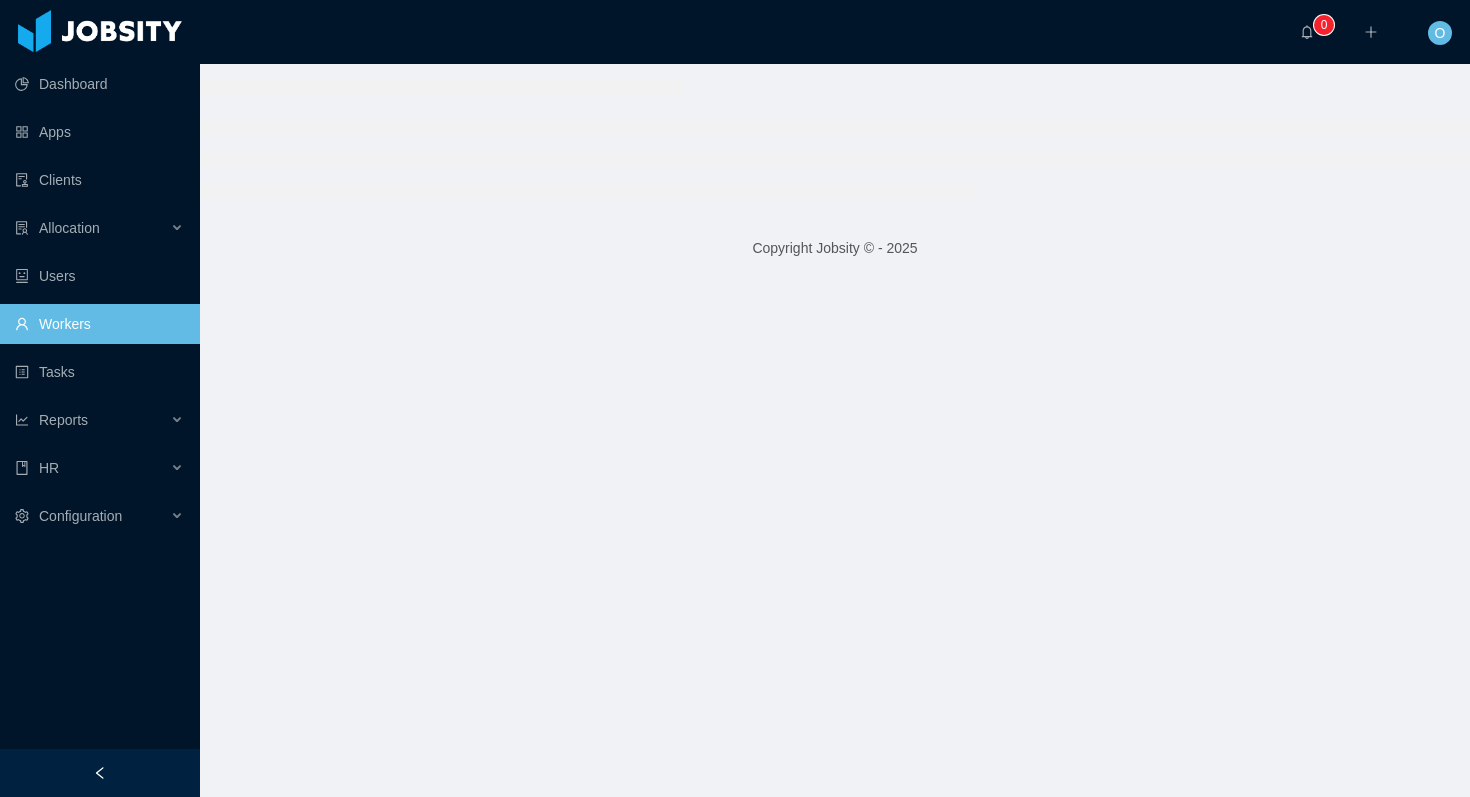 scroll, scrollTop: 0, scrollLeft: 0, axis: both 